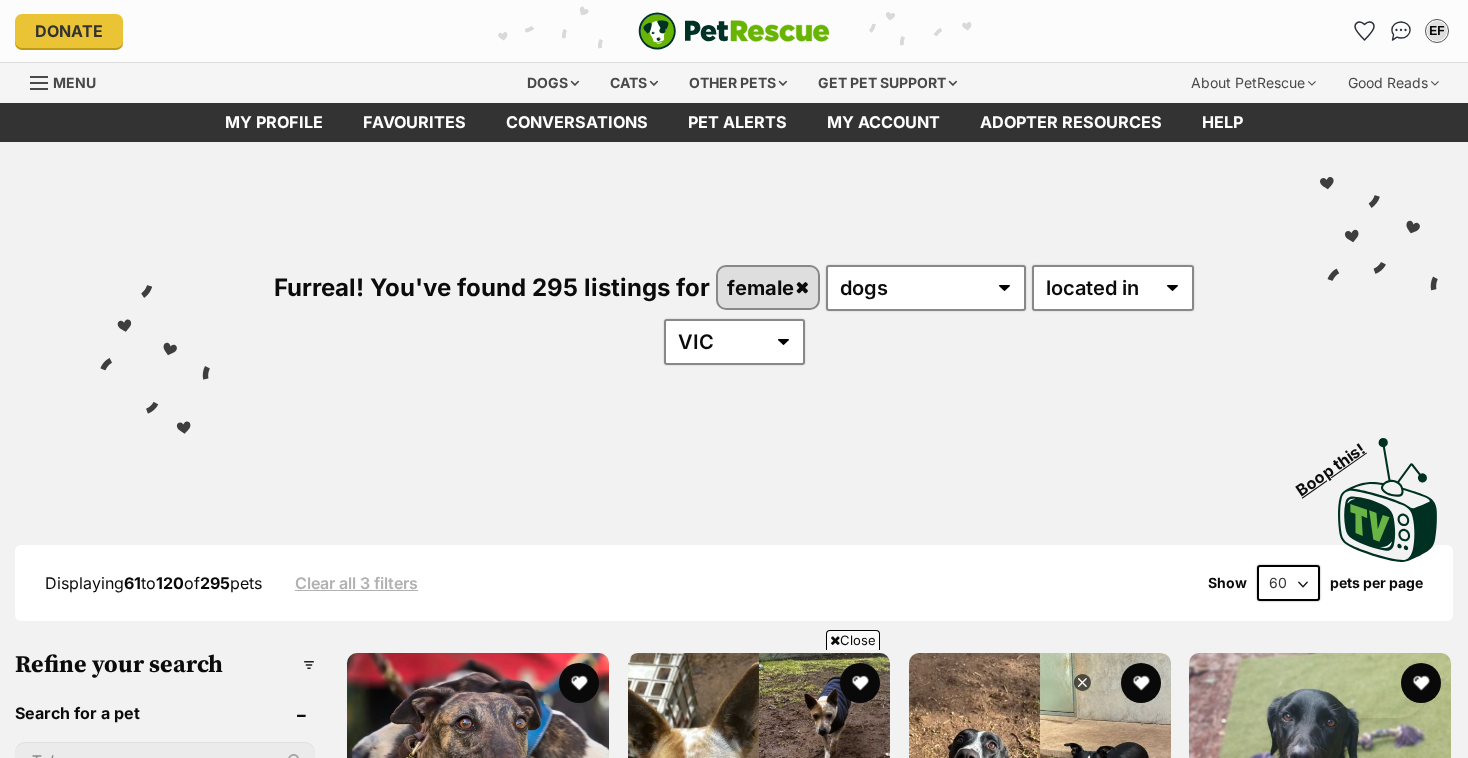 scroll, scrollTop: 1888, scrollLeft: 0, axis: vertical 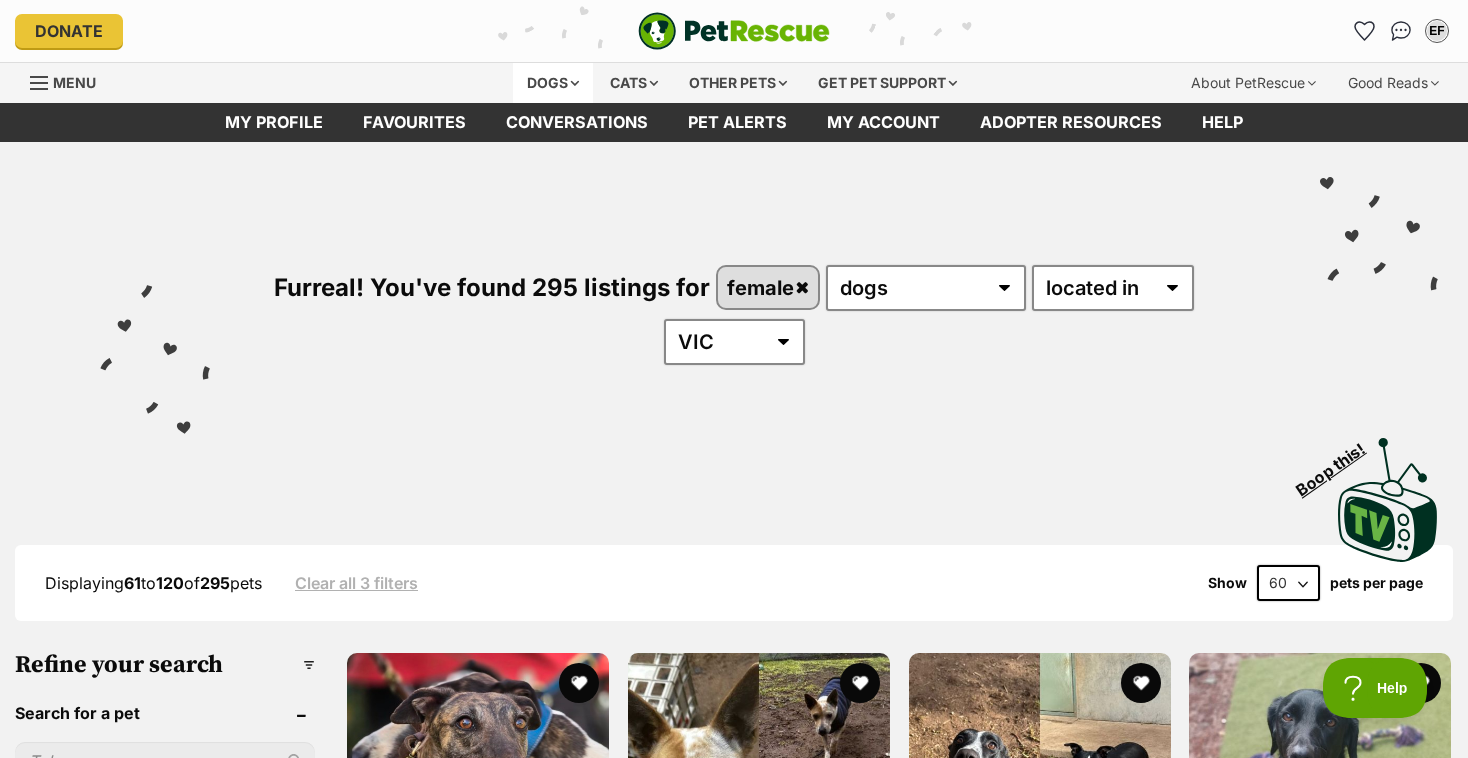 click on "Dogs" at bounding box center [553, 83] 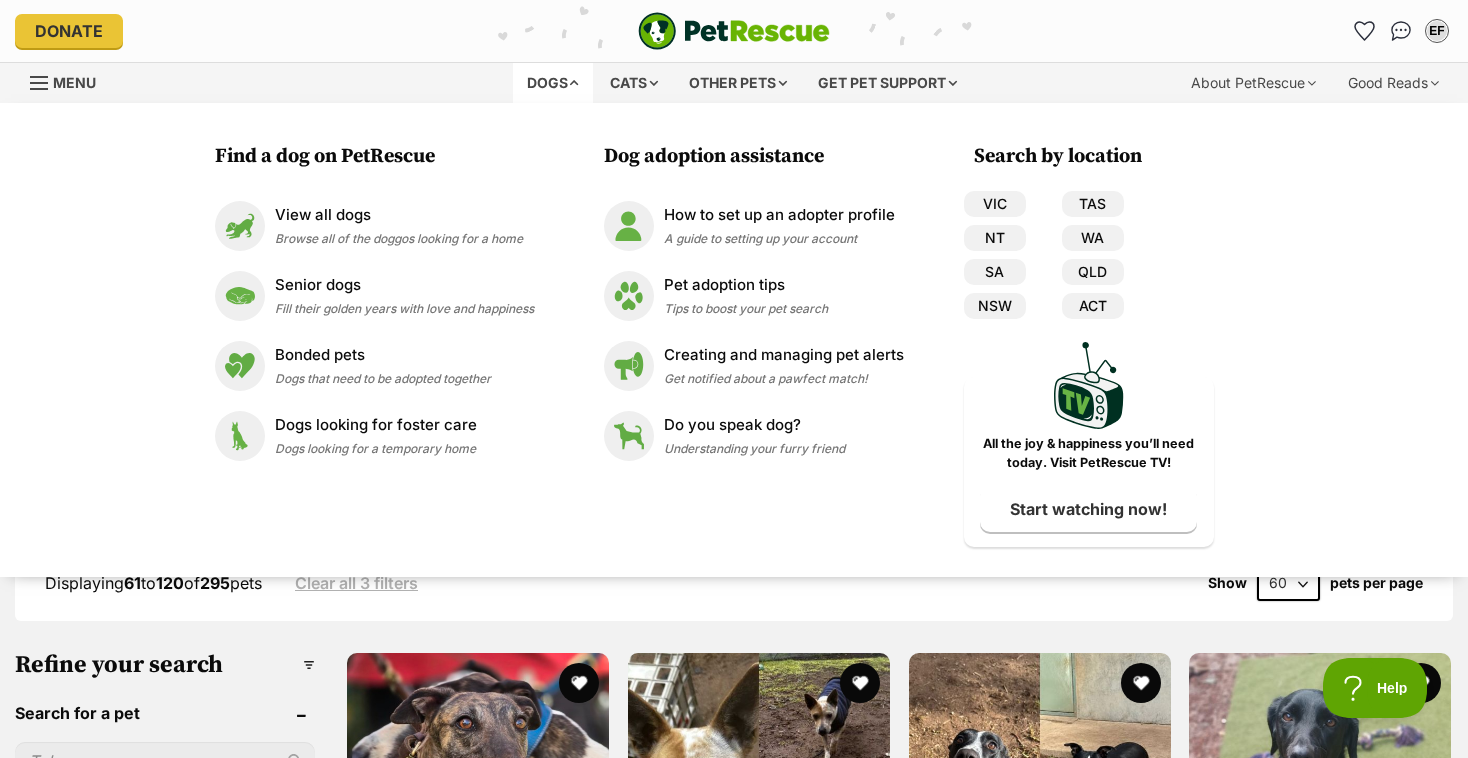 scroll, scrollTop: 0, scrollLeft: 0, axis: both 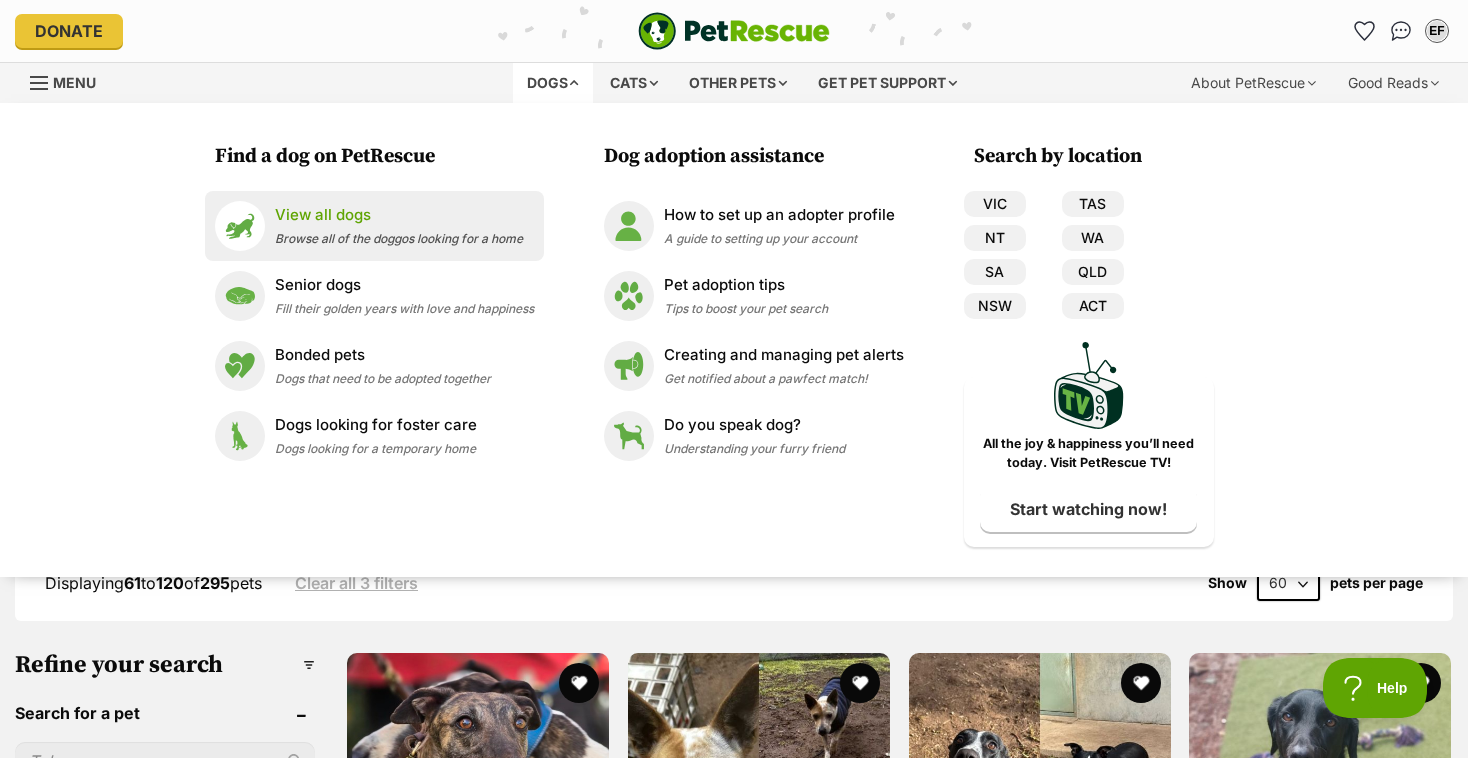 click on "View all dogs
Browse all of the doggos looking for a home" at bounding box center (399, 225) 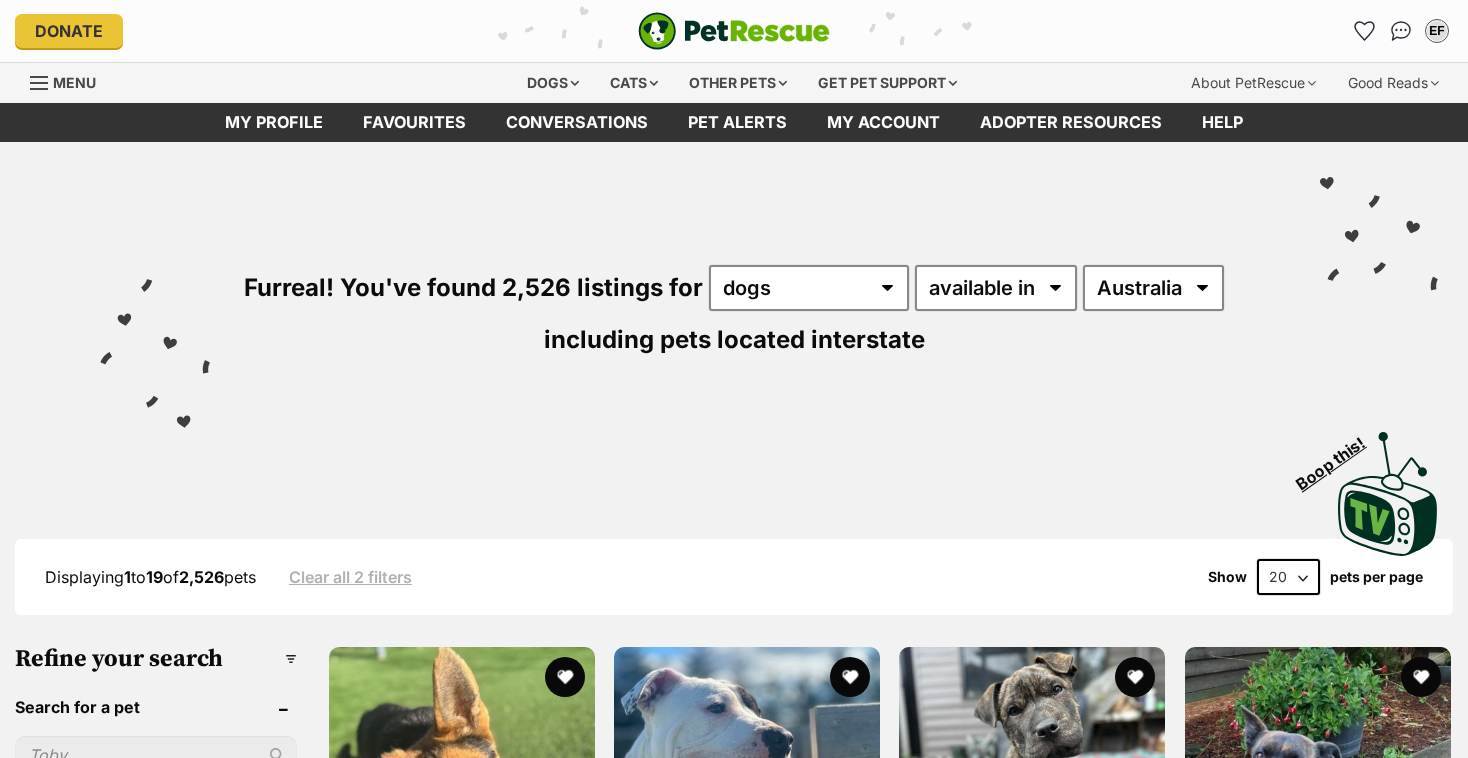 scroll, scrollTop: 0, scrollLeft: 0, axis: both 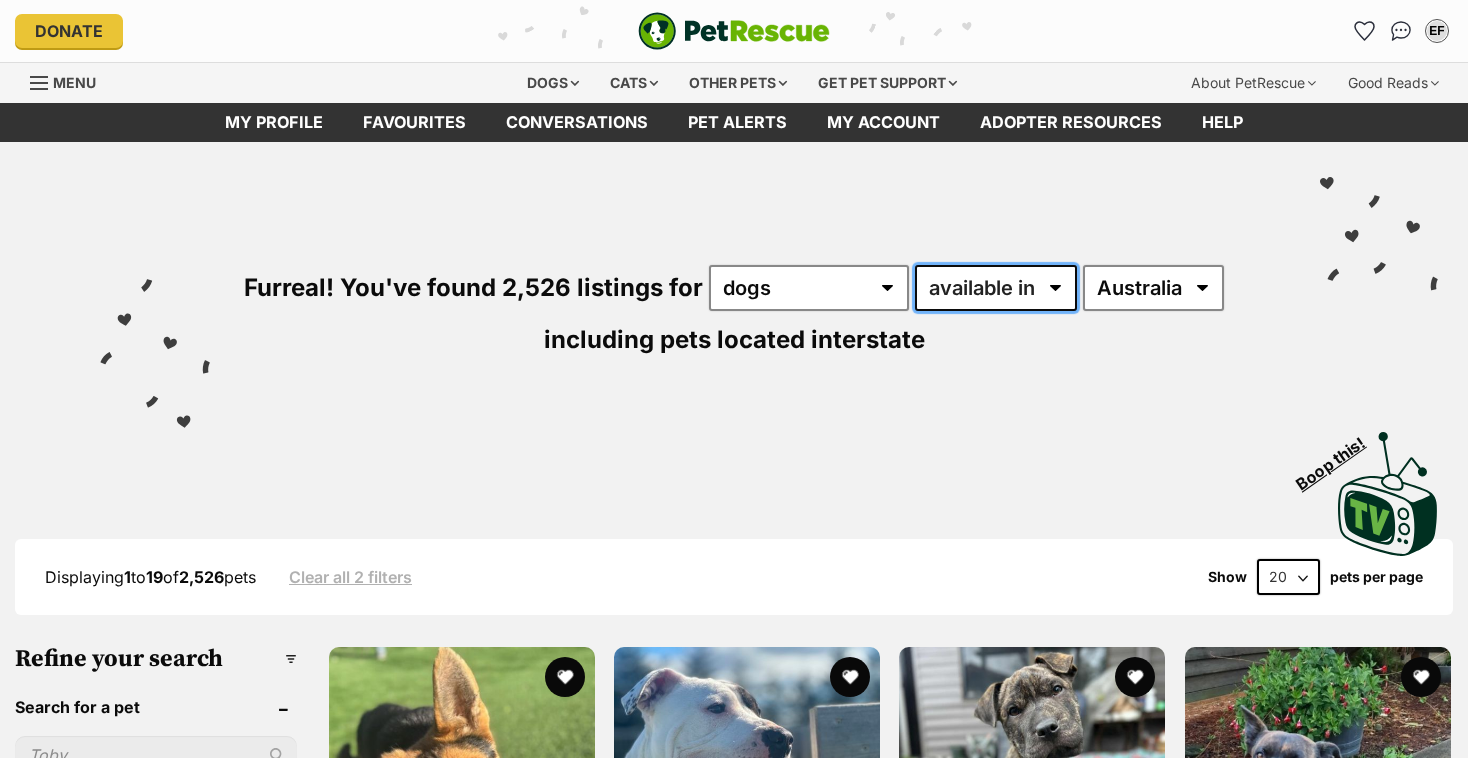 click on "available in
located in" at bounding box center [996, 288] 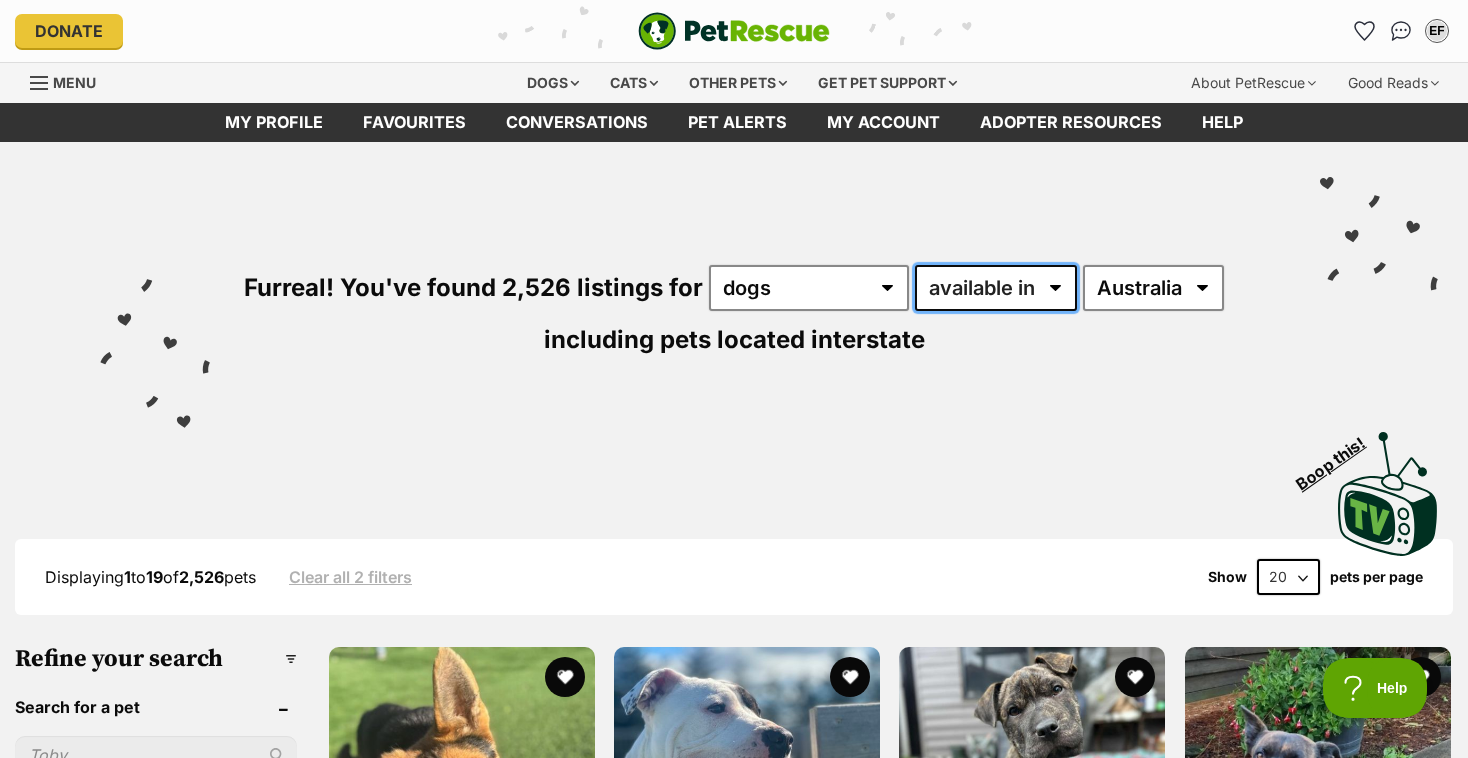 scroll, scrollTop: 0, scrollLeft: 0, axis: both 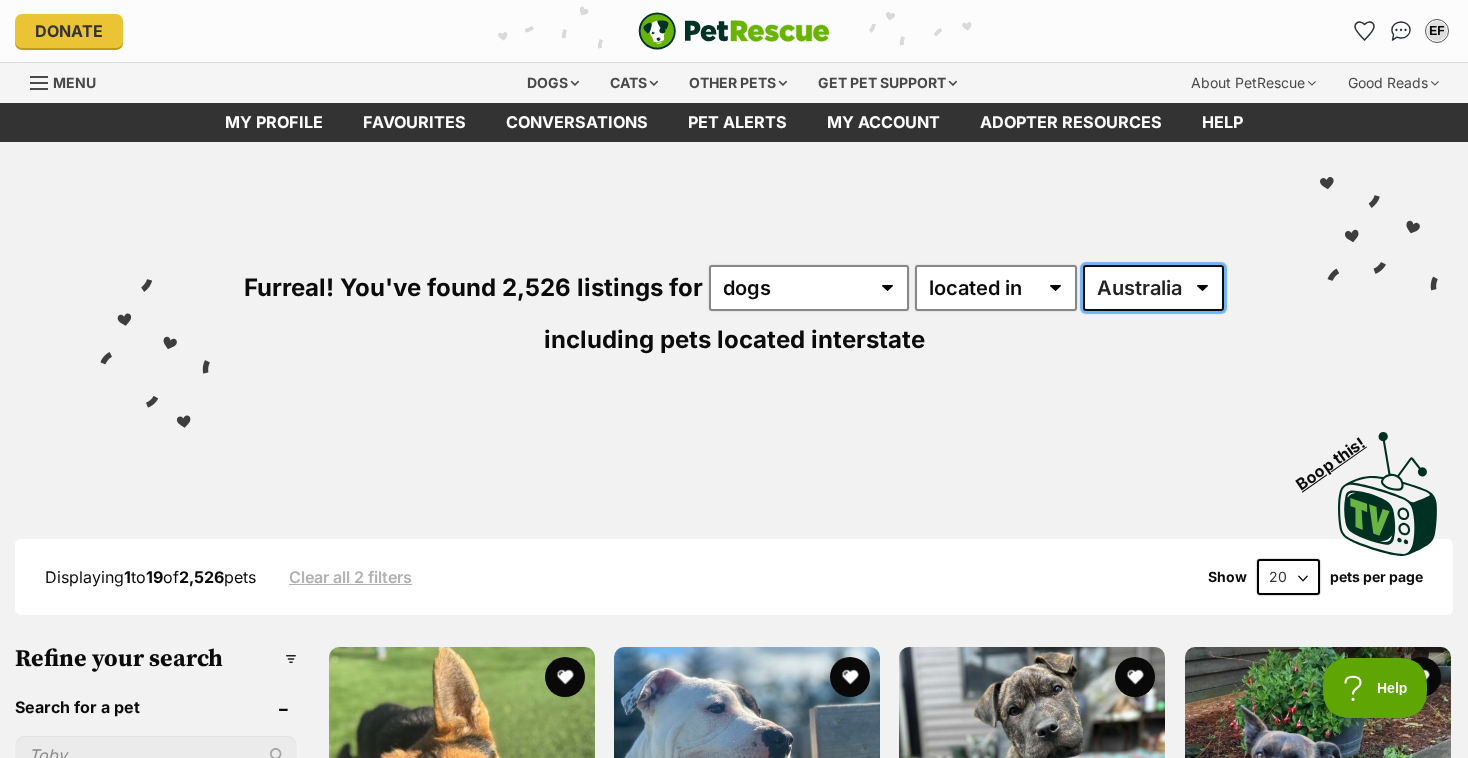 click on "Australia
ACT
NSW
NT
QLD
SA
TAS
VIC
WA" at bounding box center (1153, 288) 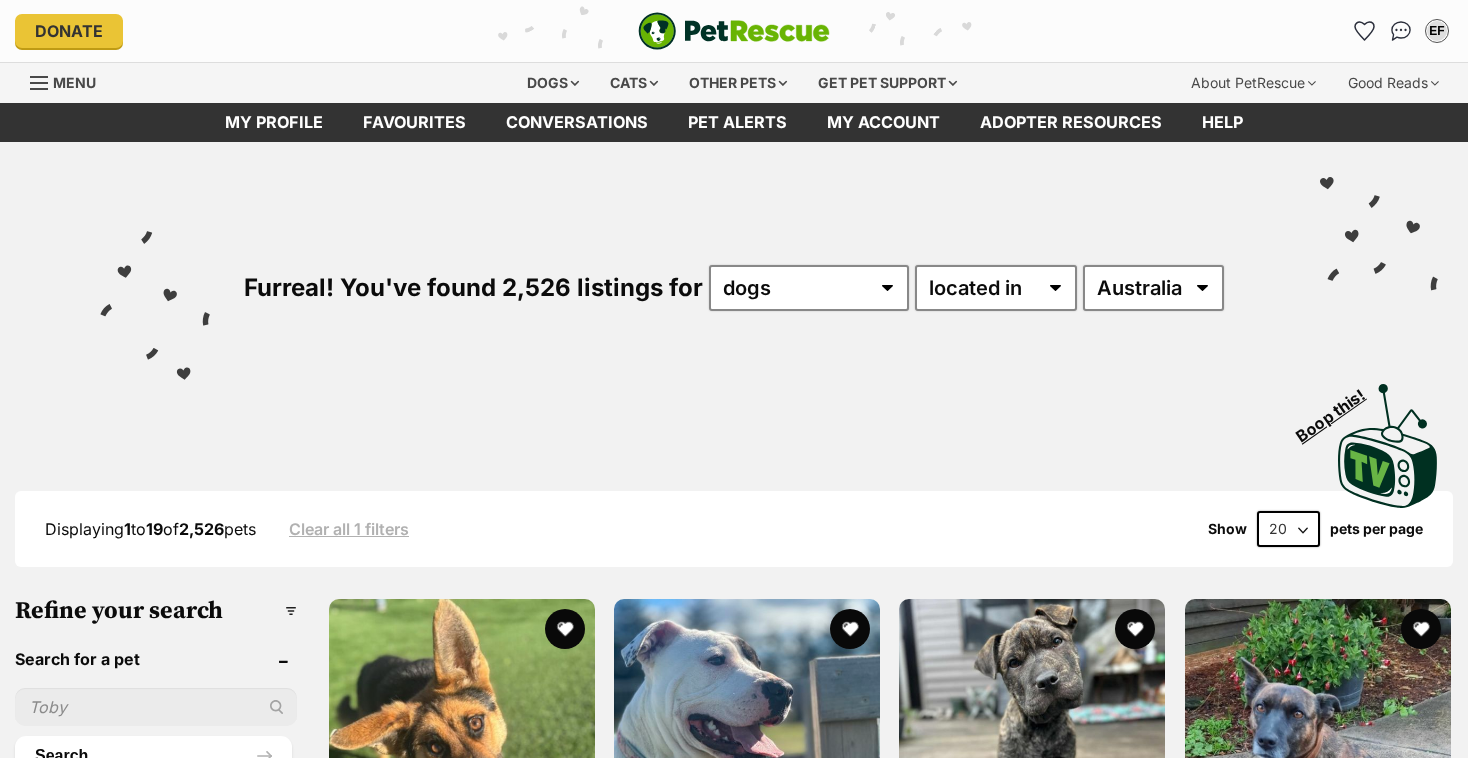 scroll, scrollTop: 0, scrollLeft: 0, axis: both 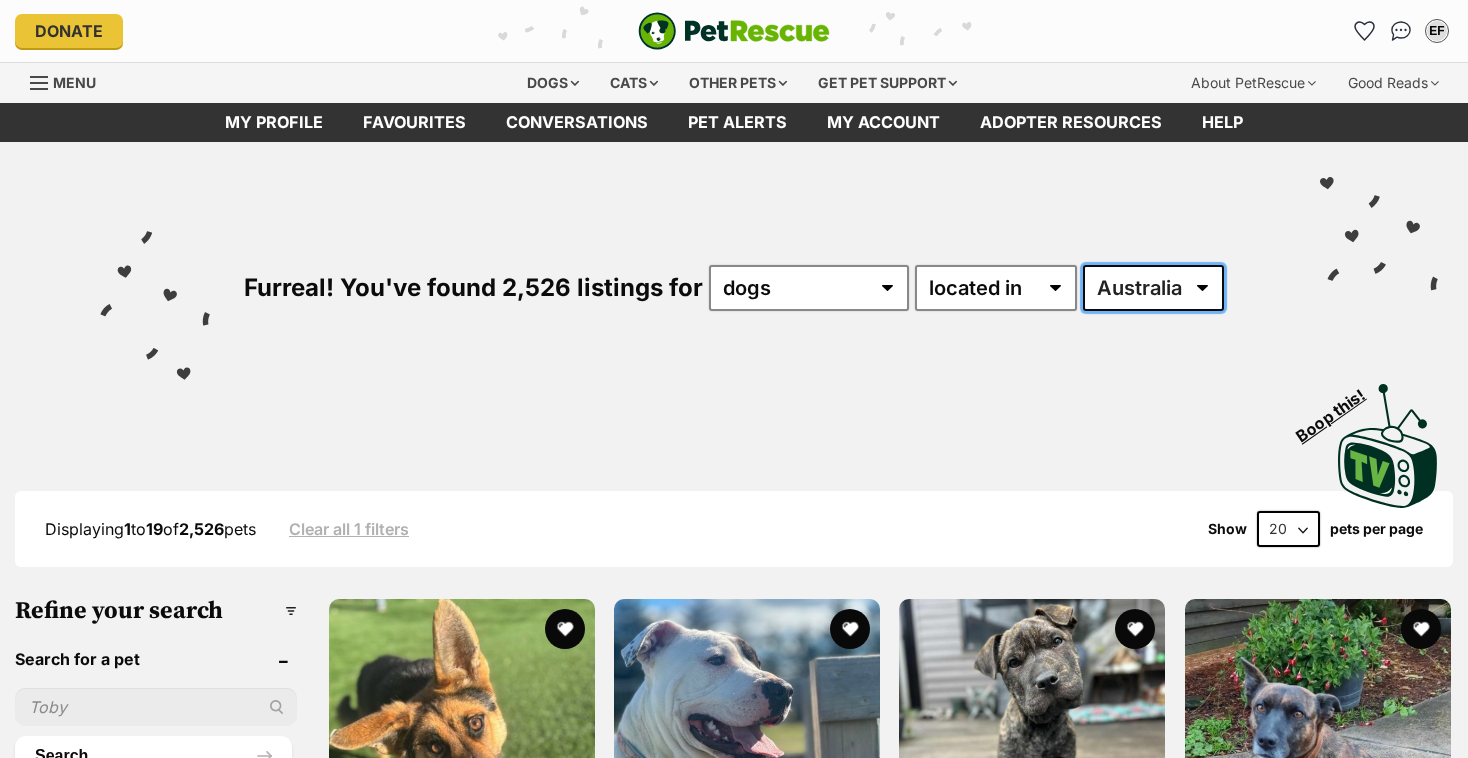click on "Australia
ACT
NSW
NT
QLD
SA
TAS
VIC
WA" at bounding box center [1153, 288] 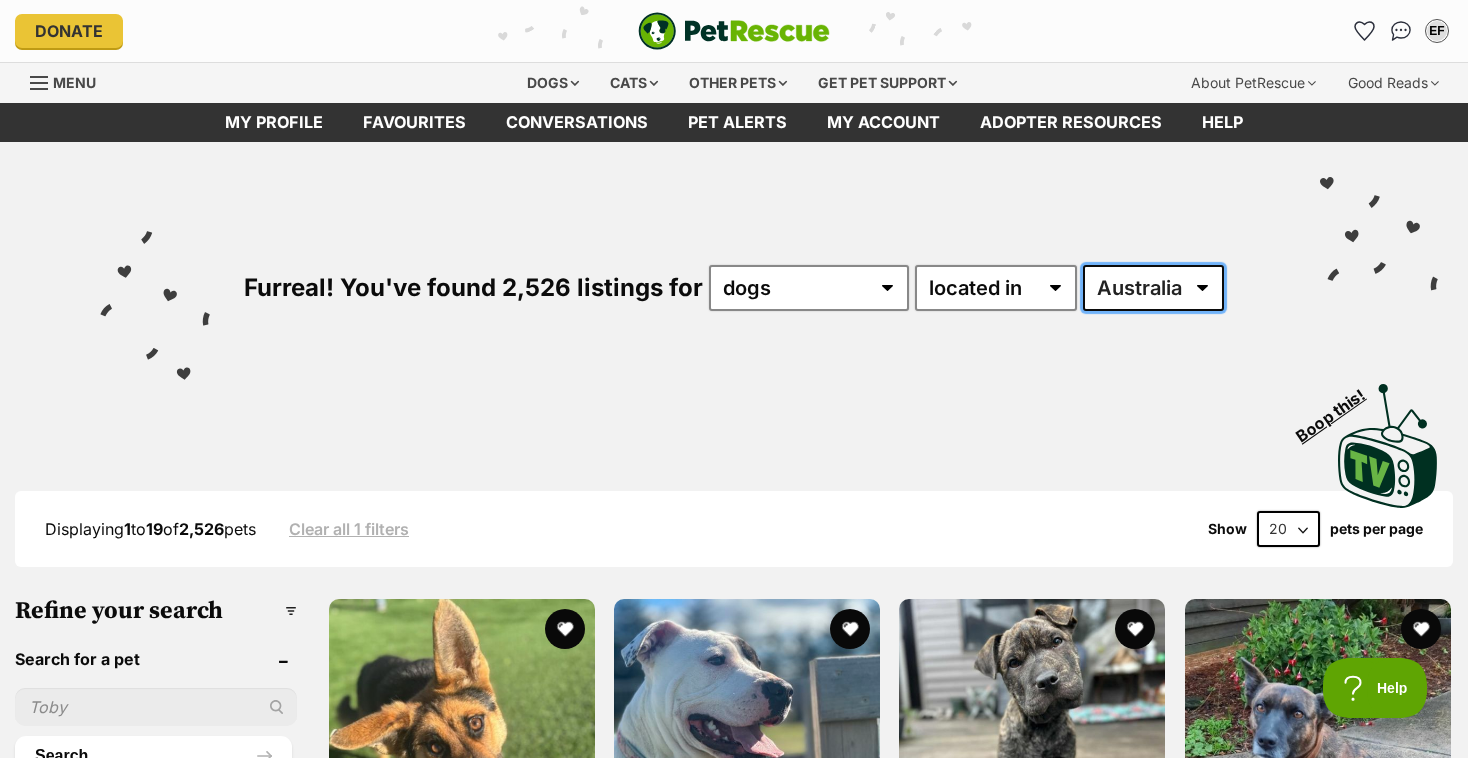 scroll, scrollTop: 0, scrollLeft: 0, axis: both 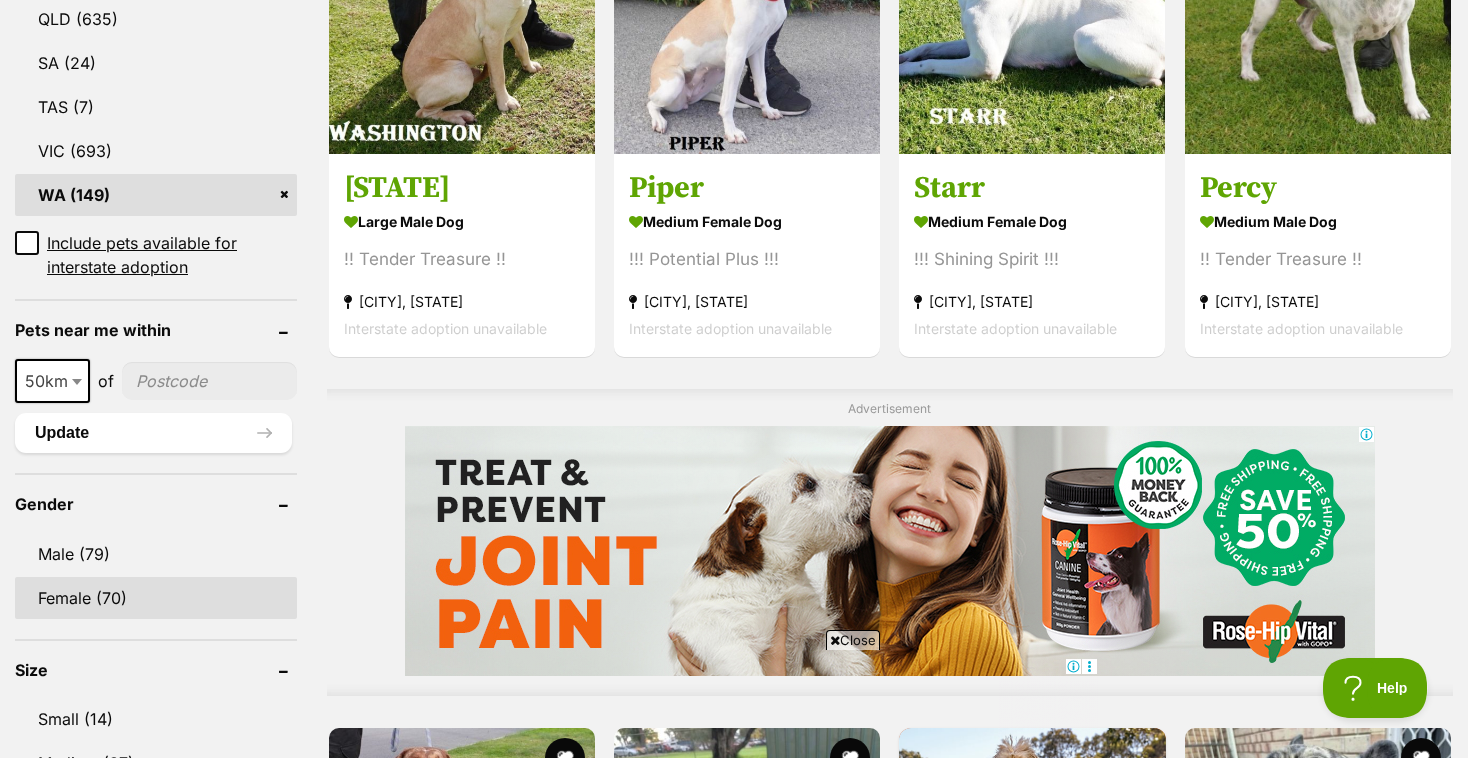 click on "Female (70)" at bounding box center (156, 598) 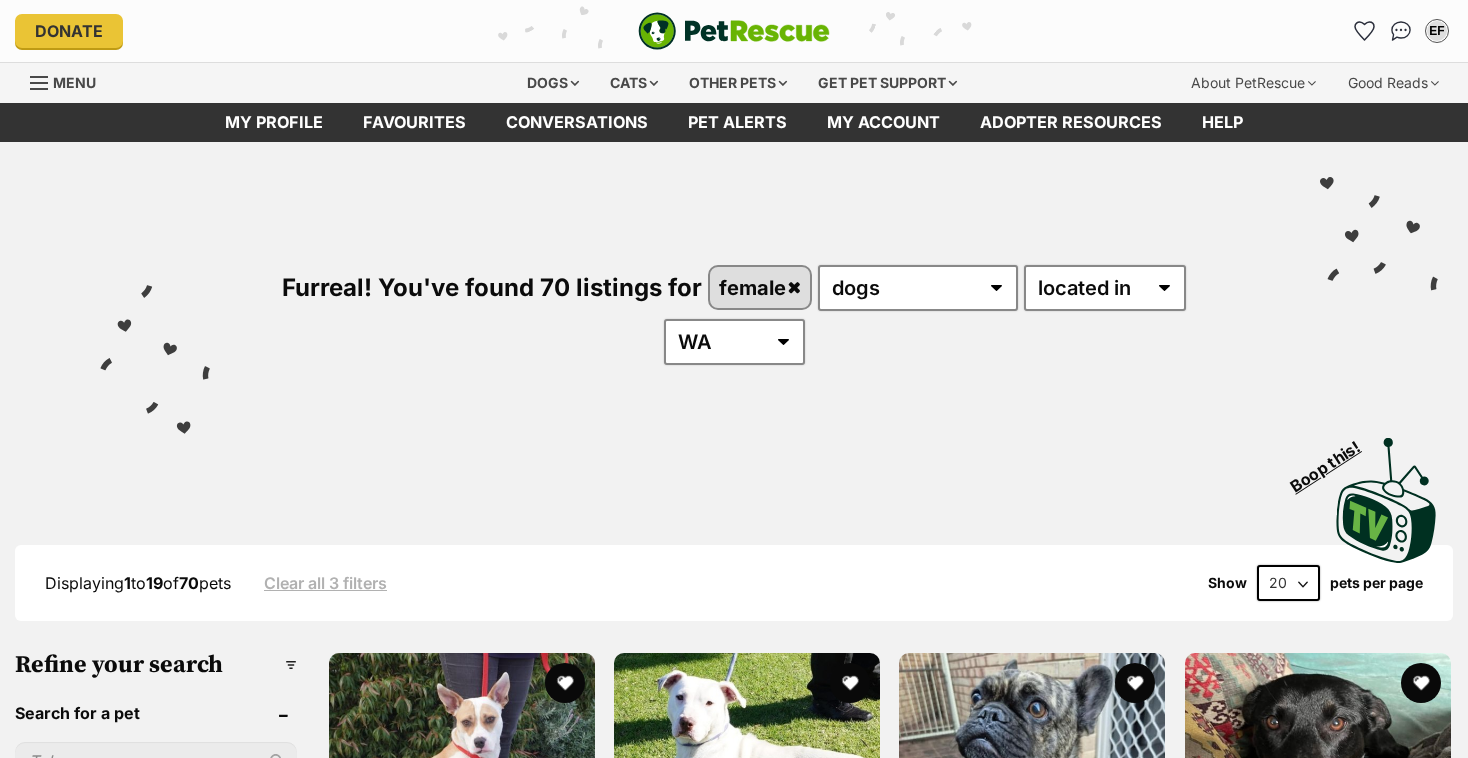 scroll, scrollTop: 0, scrollLeft: 0, axis: both 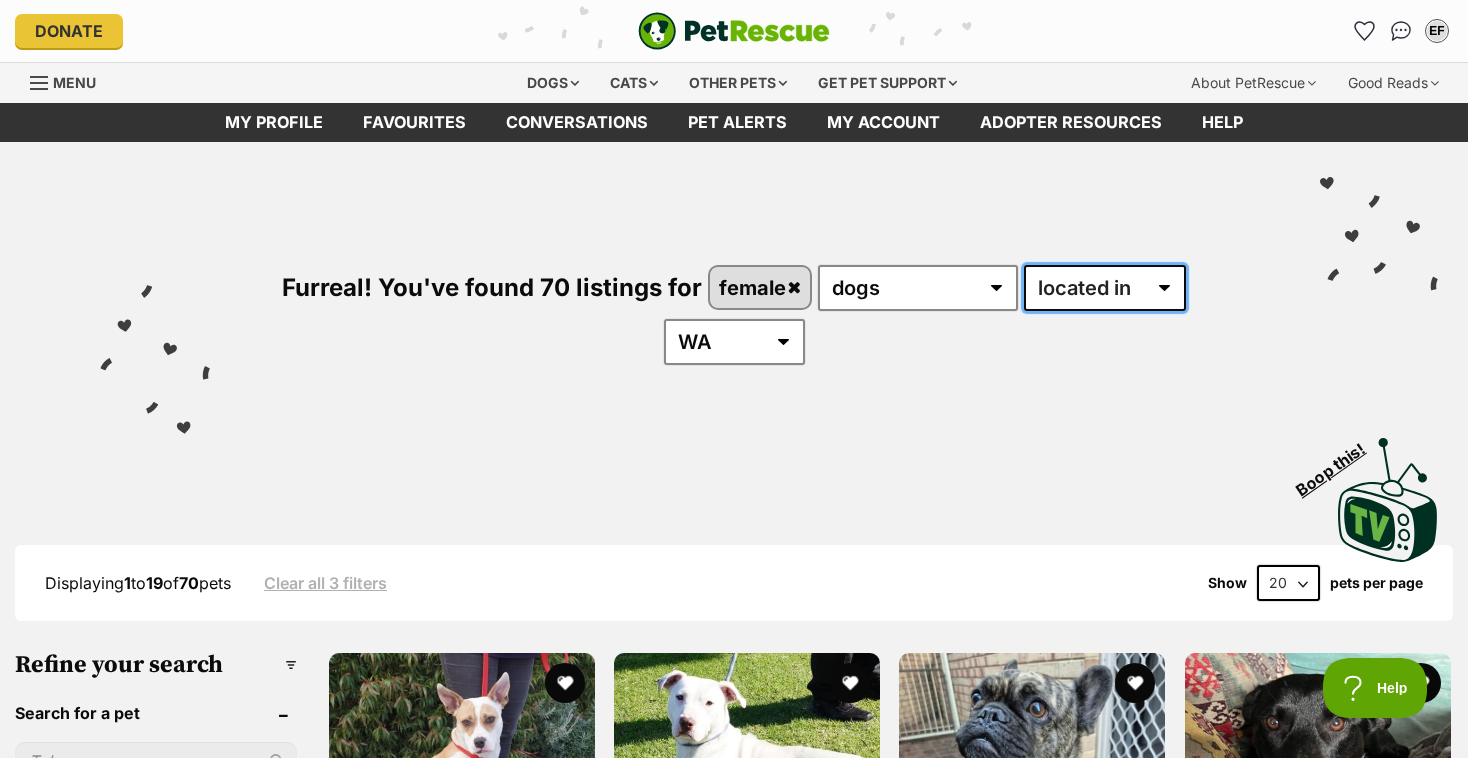 click on "available in
located in" at bounding box center (1105, 288) 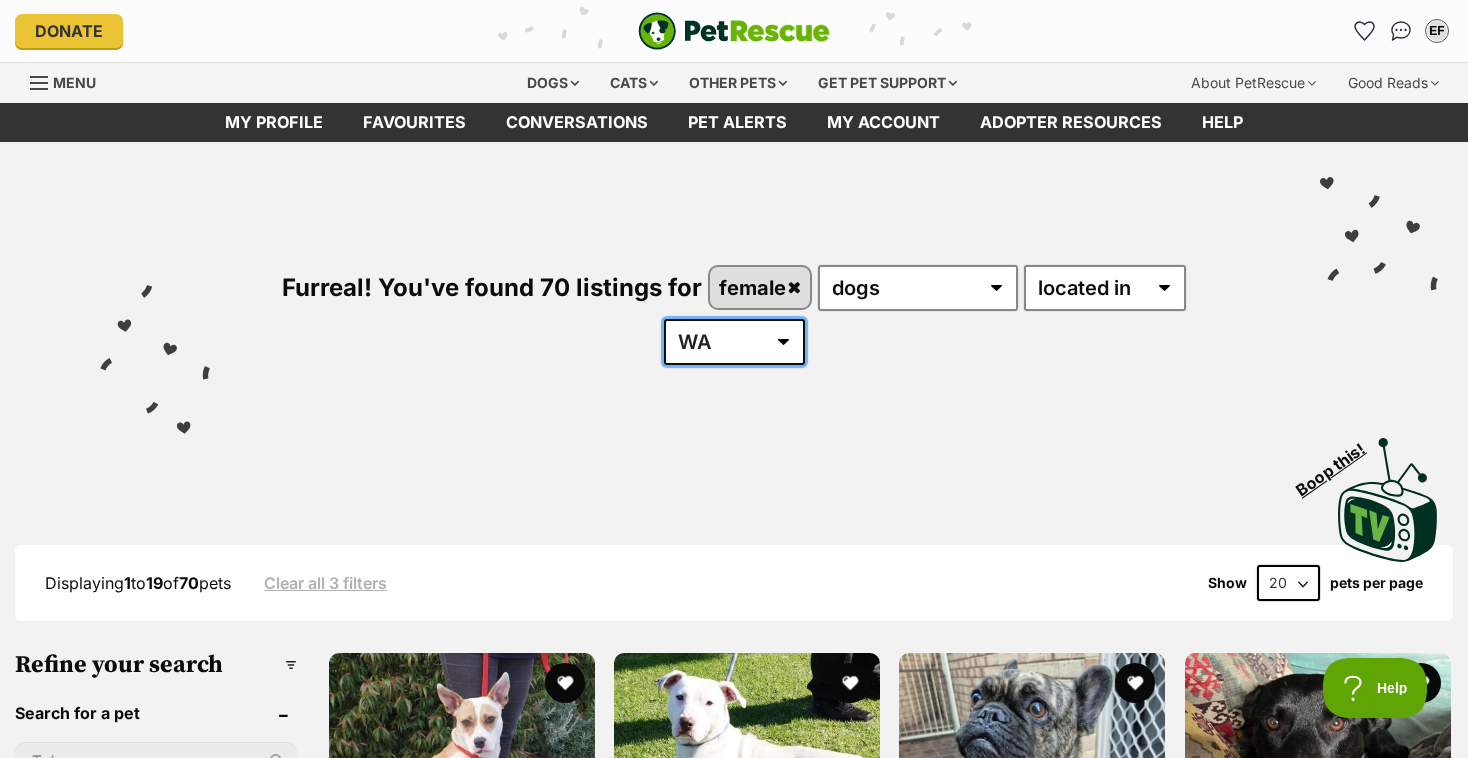 click on "Australia
ACT
NSW
NT
QLD
SA
TAS
VIC
WA" at bounding box center (734, 342) 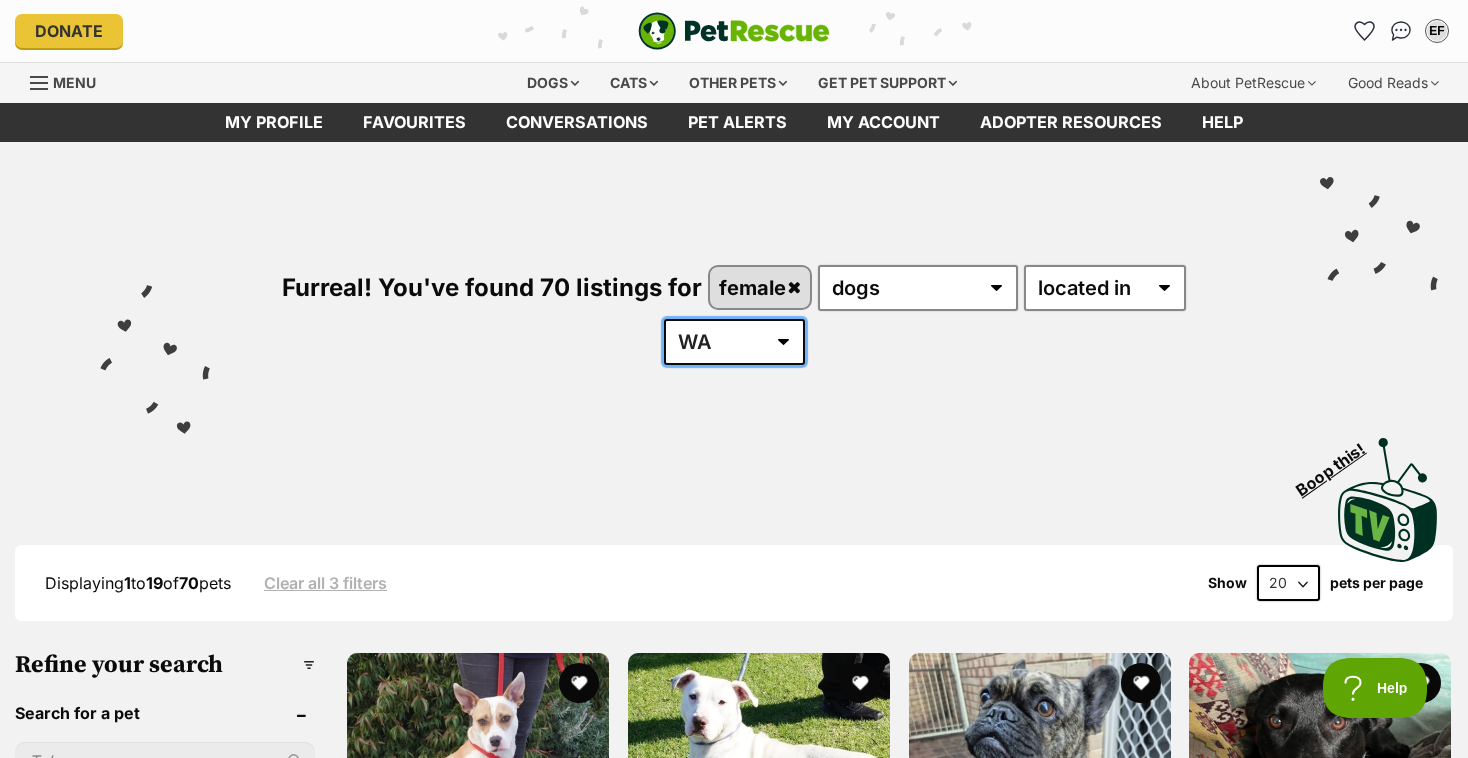 scroll, scrollTop: 0, scrollLeft: 0, axis: both 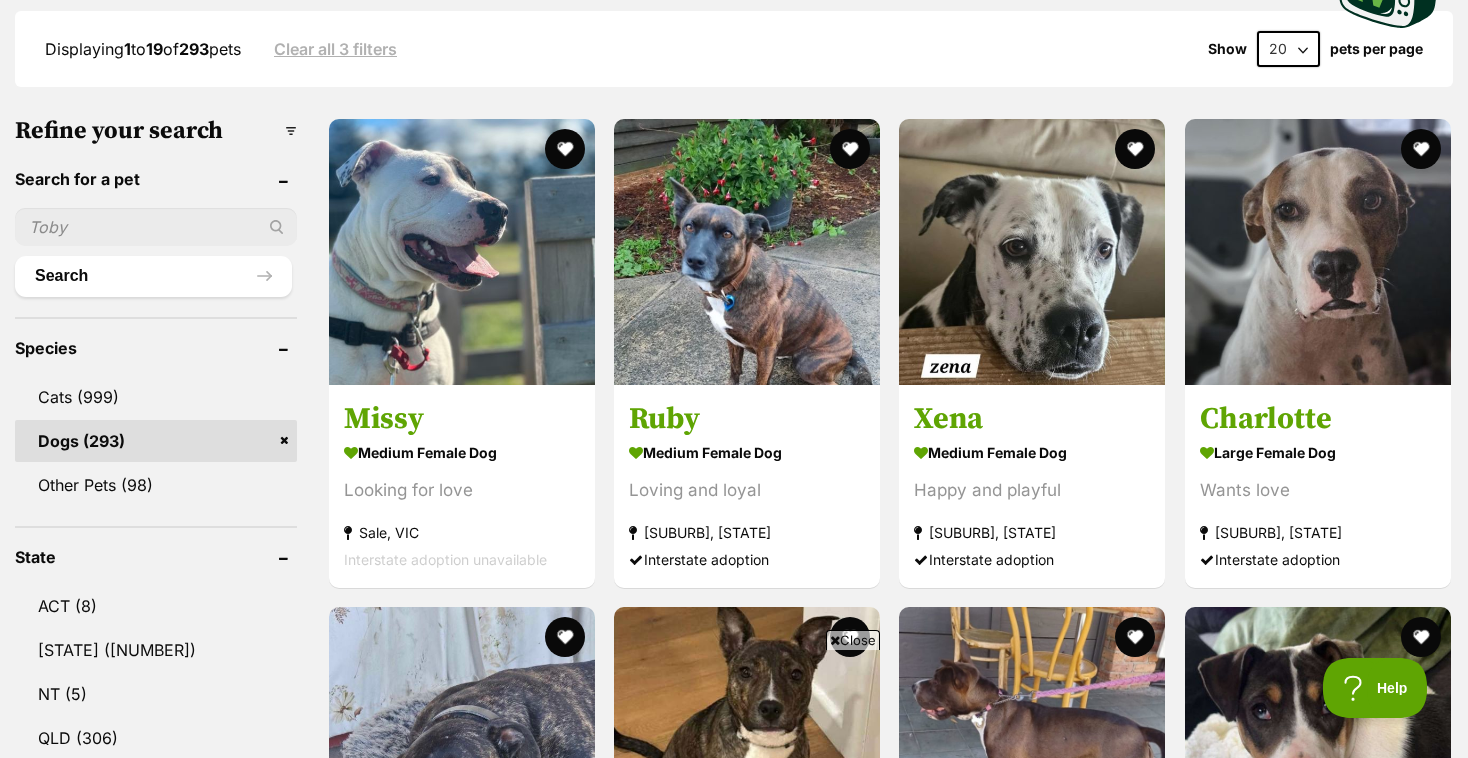click on "20 40 60" at bounding box center [1288, 49] 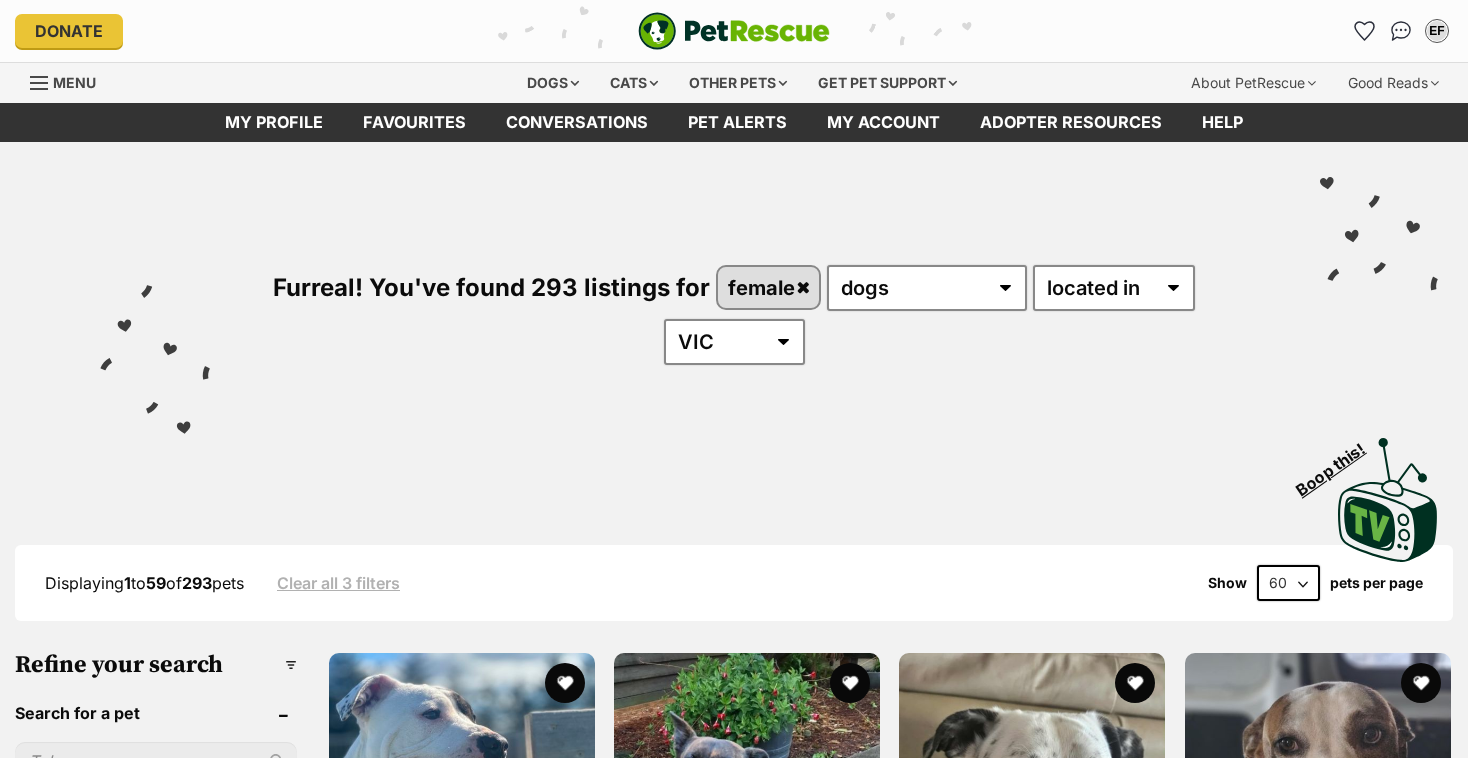 scroll, scrollTop: 0, scrollLeft: 0, axis: both 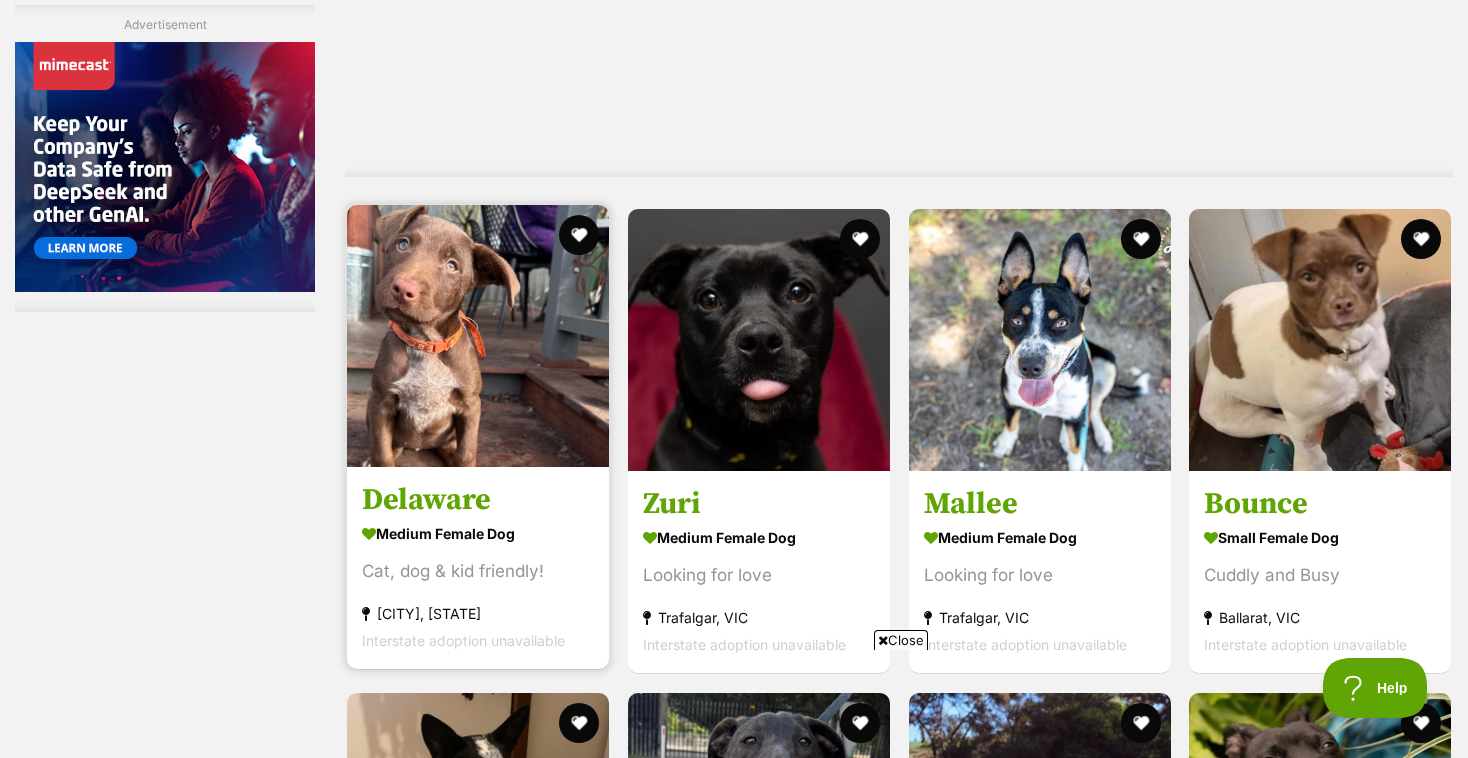 click at bounding box center [478, 336] 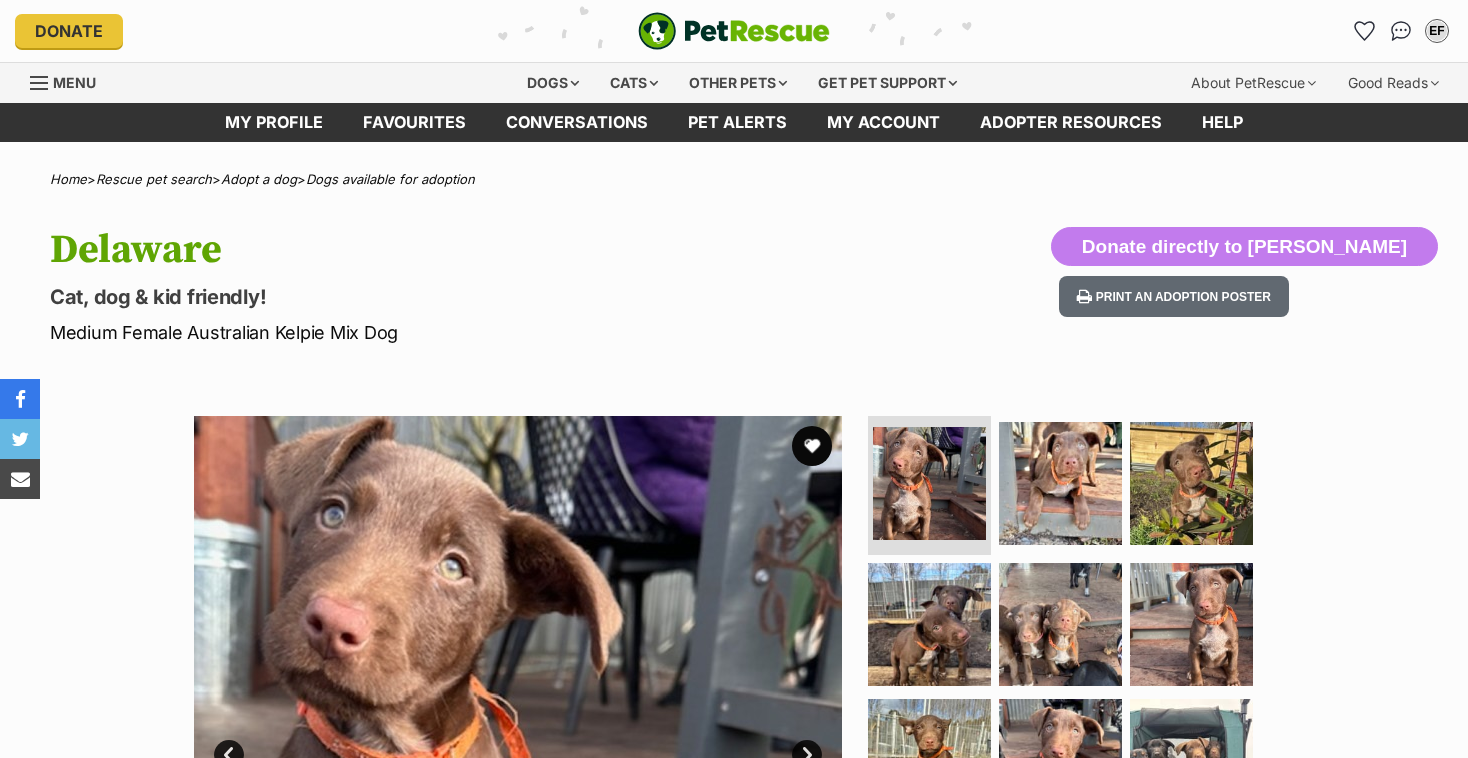 scroll, scrollTop: 182, scrollLeft: 0, axis: vertical 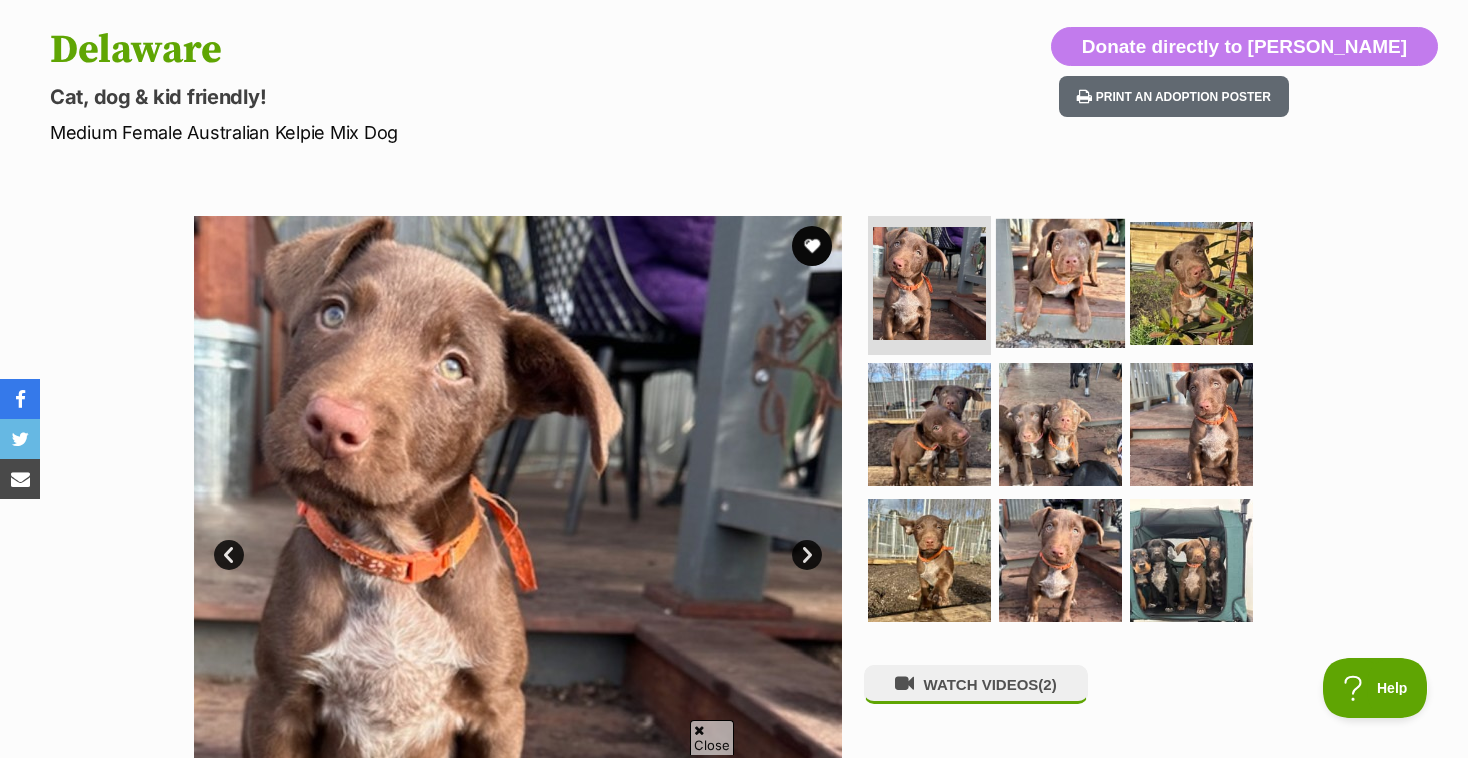 click at bounding box center [1060, 282] 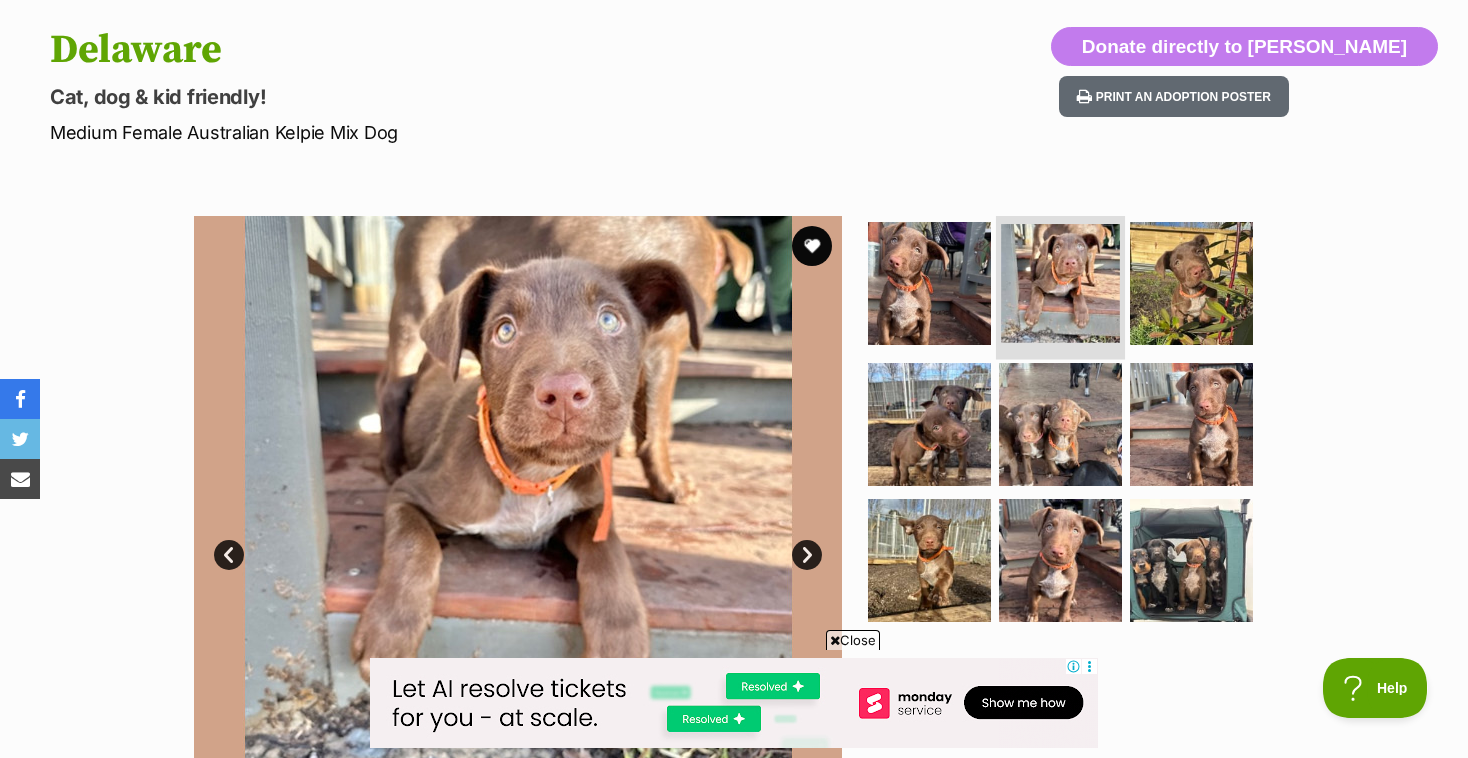 scroll, scrollTop: 0, scrollLeft: 0, axis: both 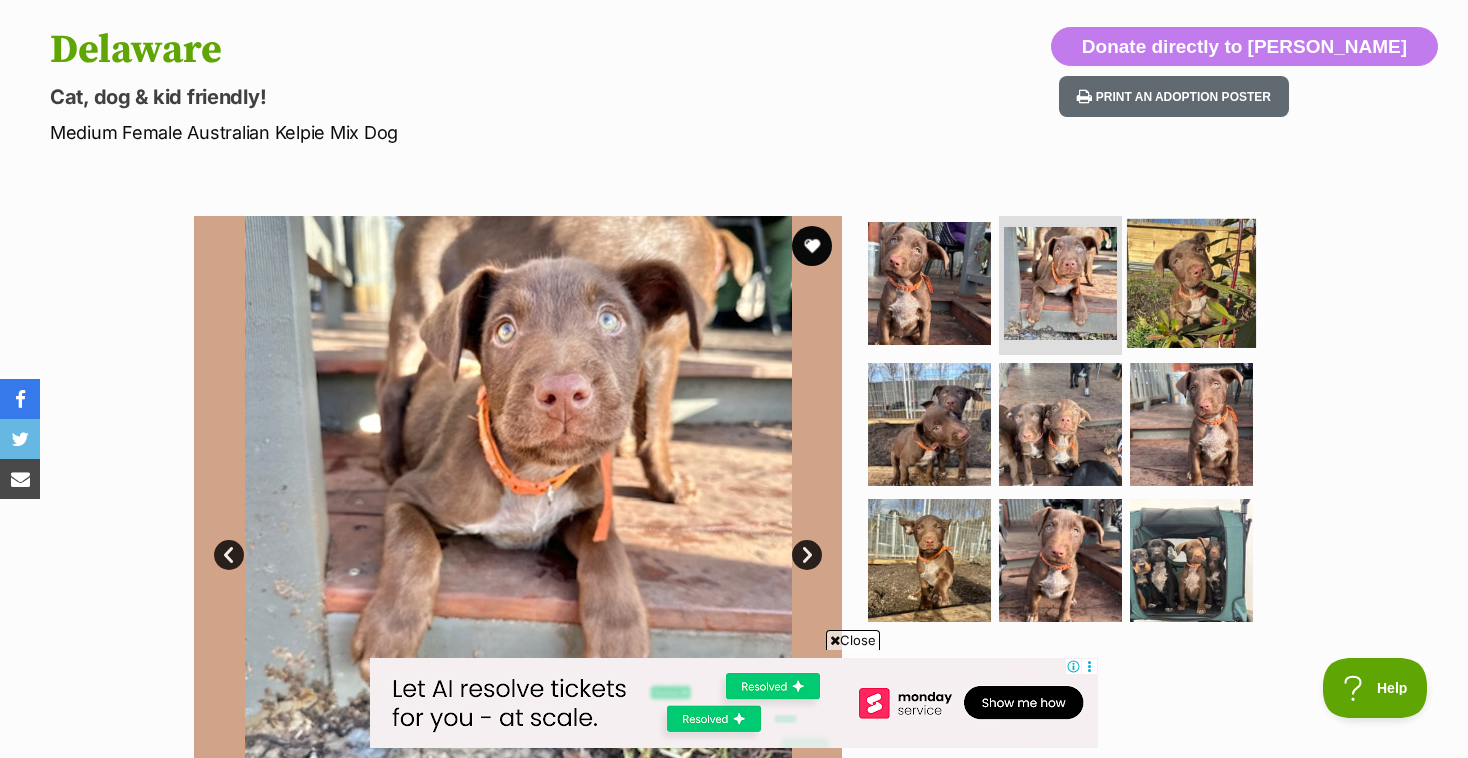 click at bounding box center [1191, 282] 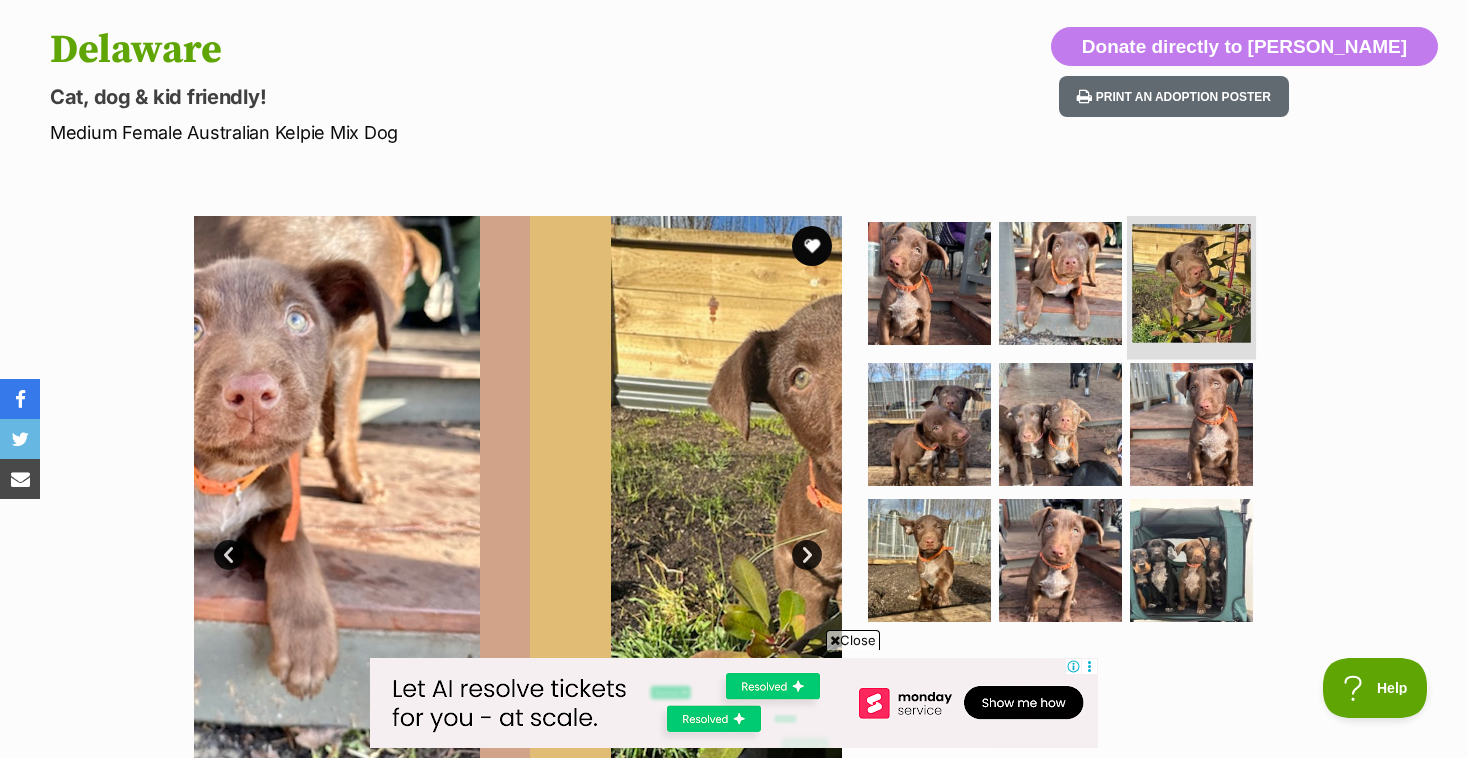 scroll, scrollTop: 0, scrollLeft: 0, axis: both 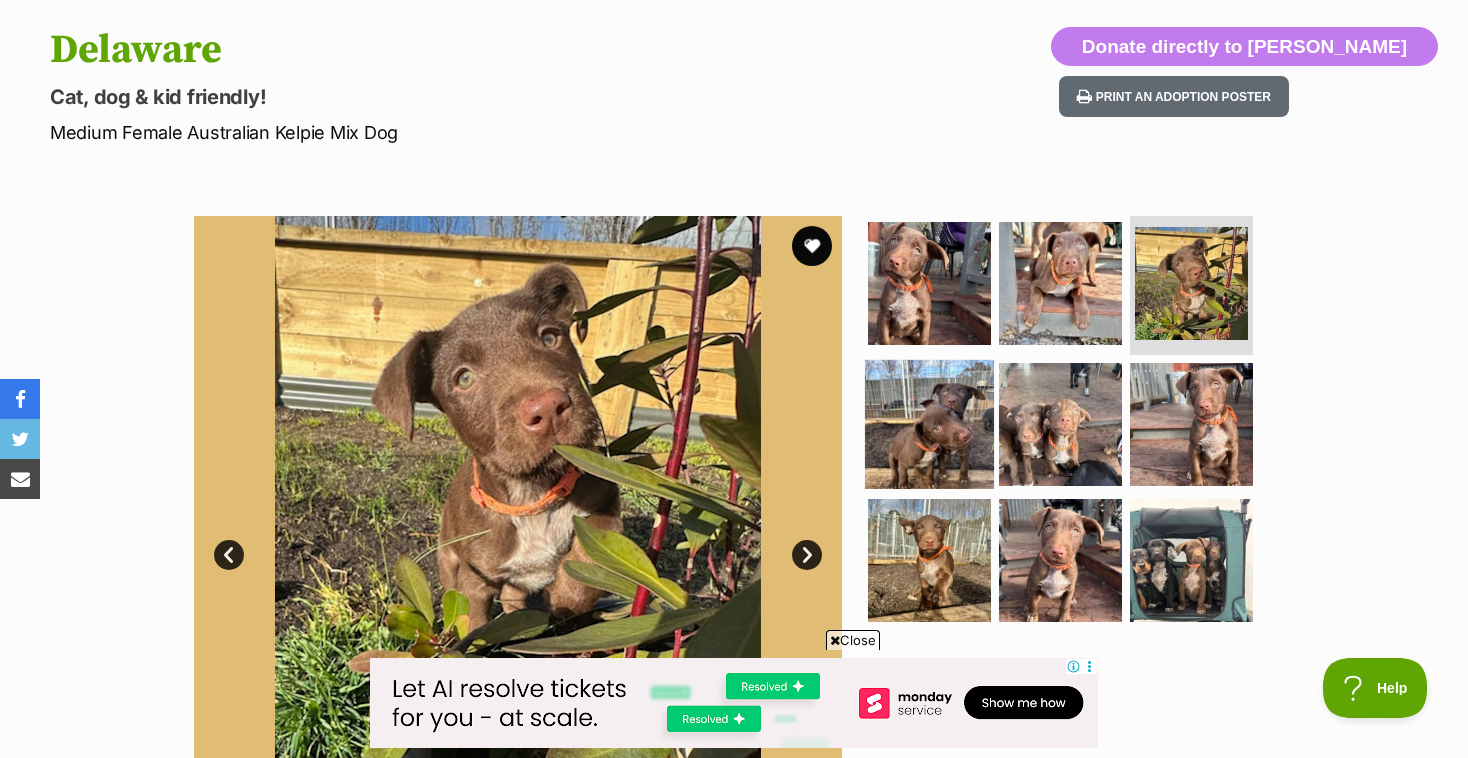 click at bounding box center (929, 424) 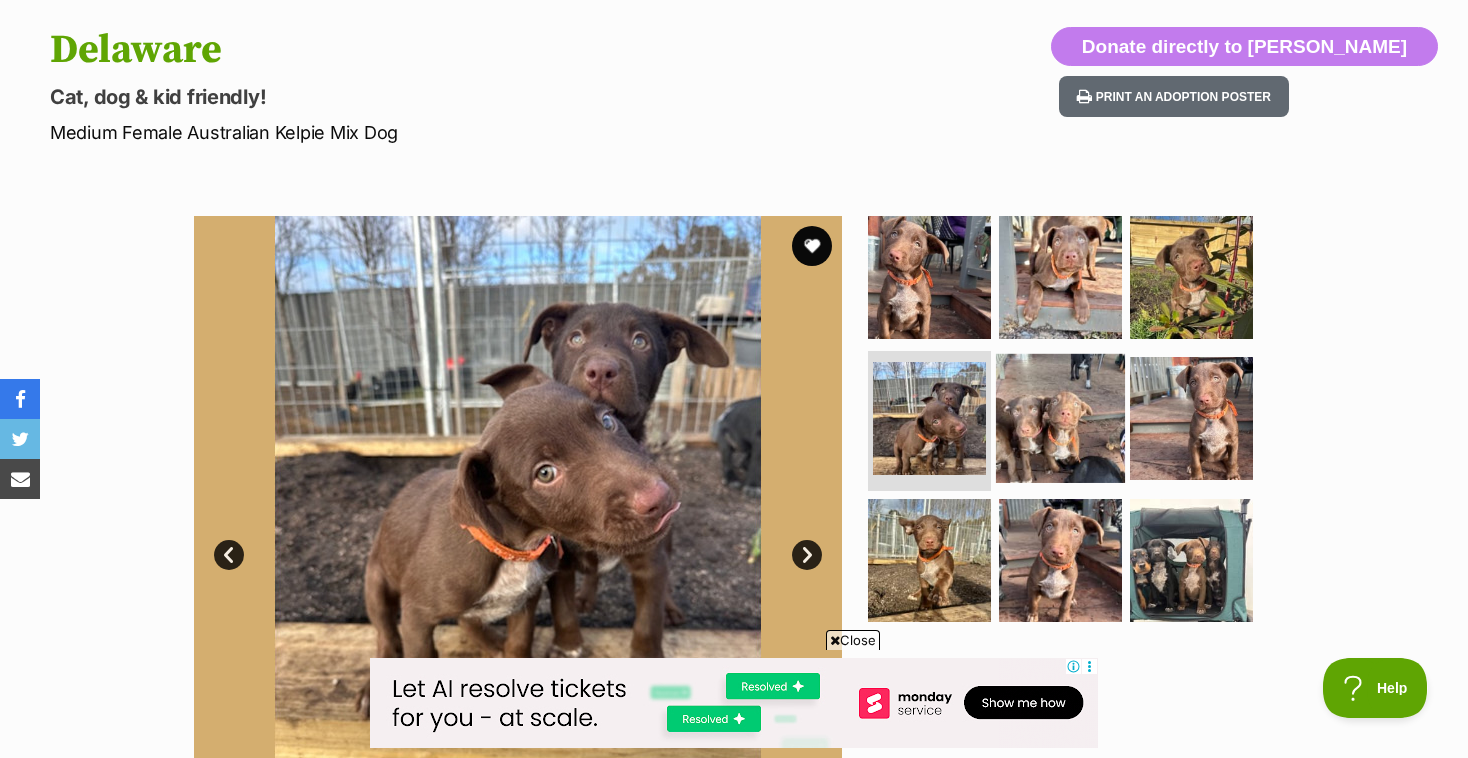scroll, scrollTop: 0, scrollLeft: 0, axis: both 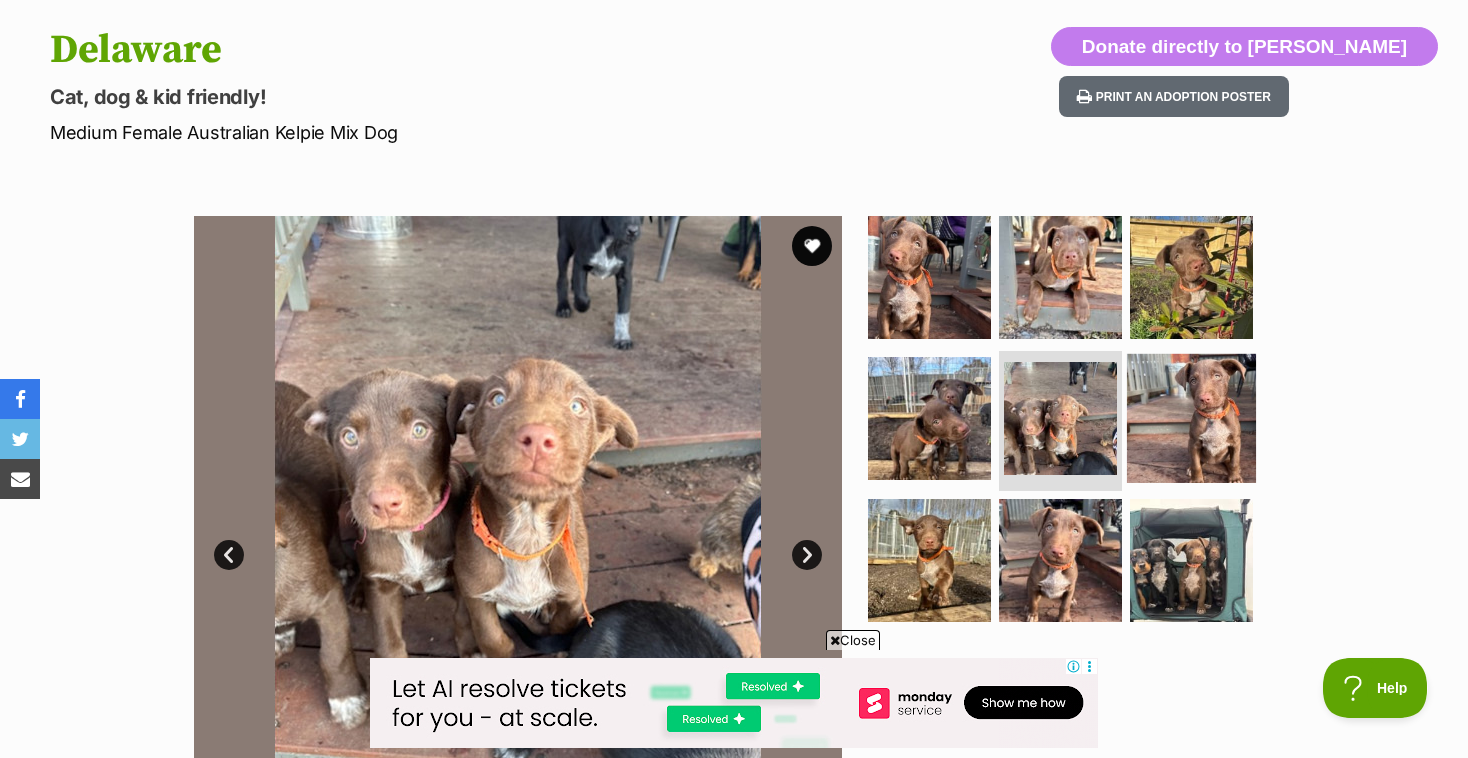 click at bounding box center (1191, 418) 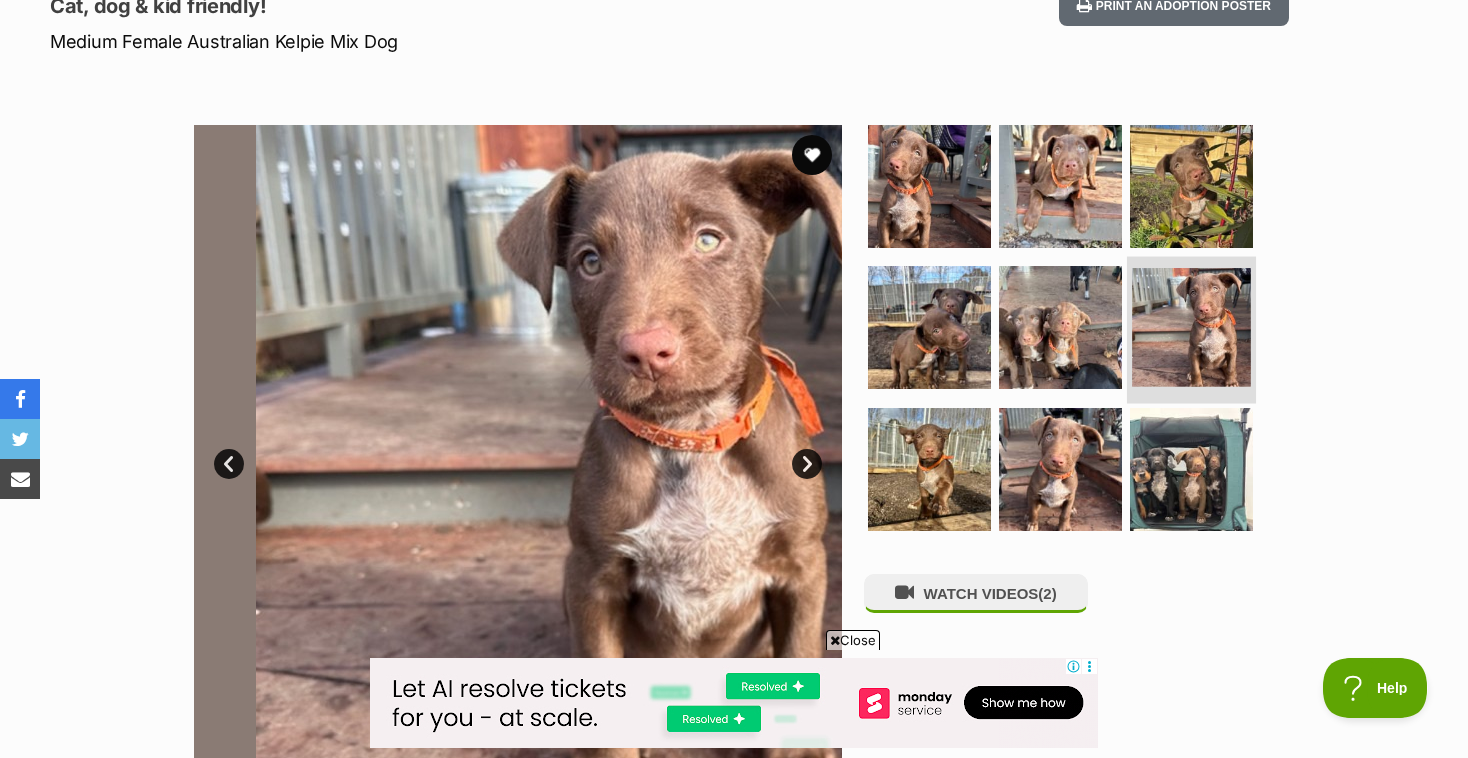 scroll, scrollTop: 301, scrollLeft: 0, axis: vertical 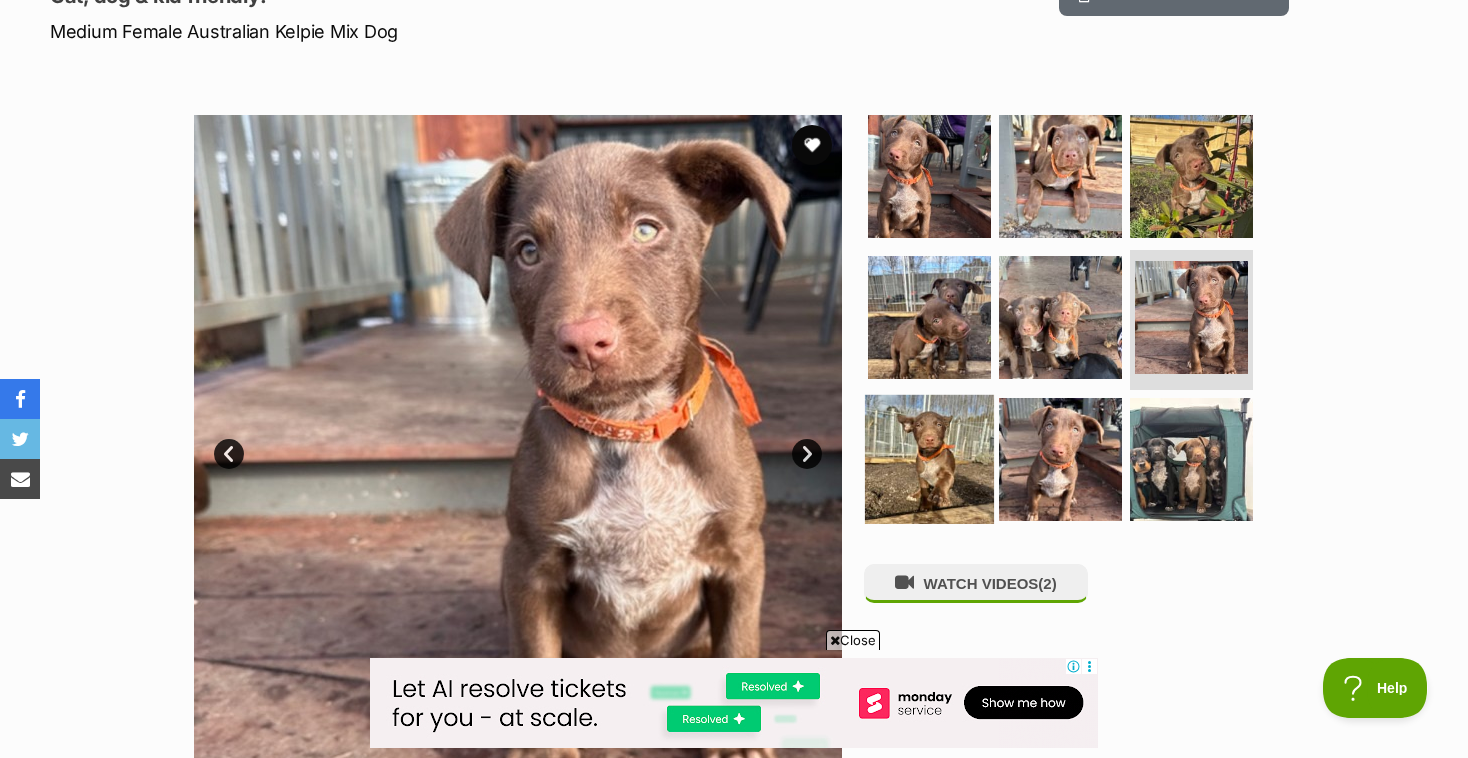 click at bounding box center (929, 459) 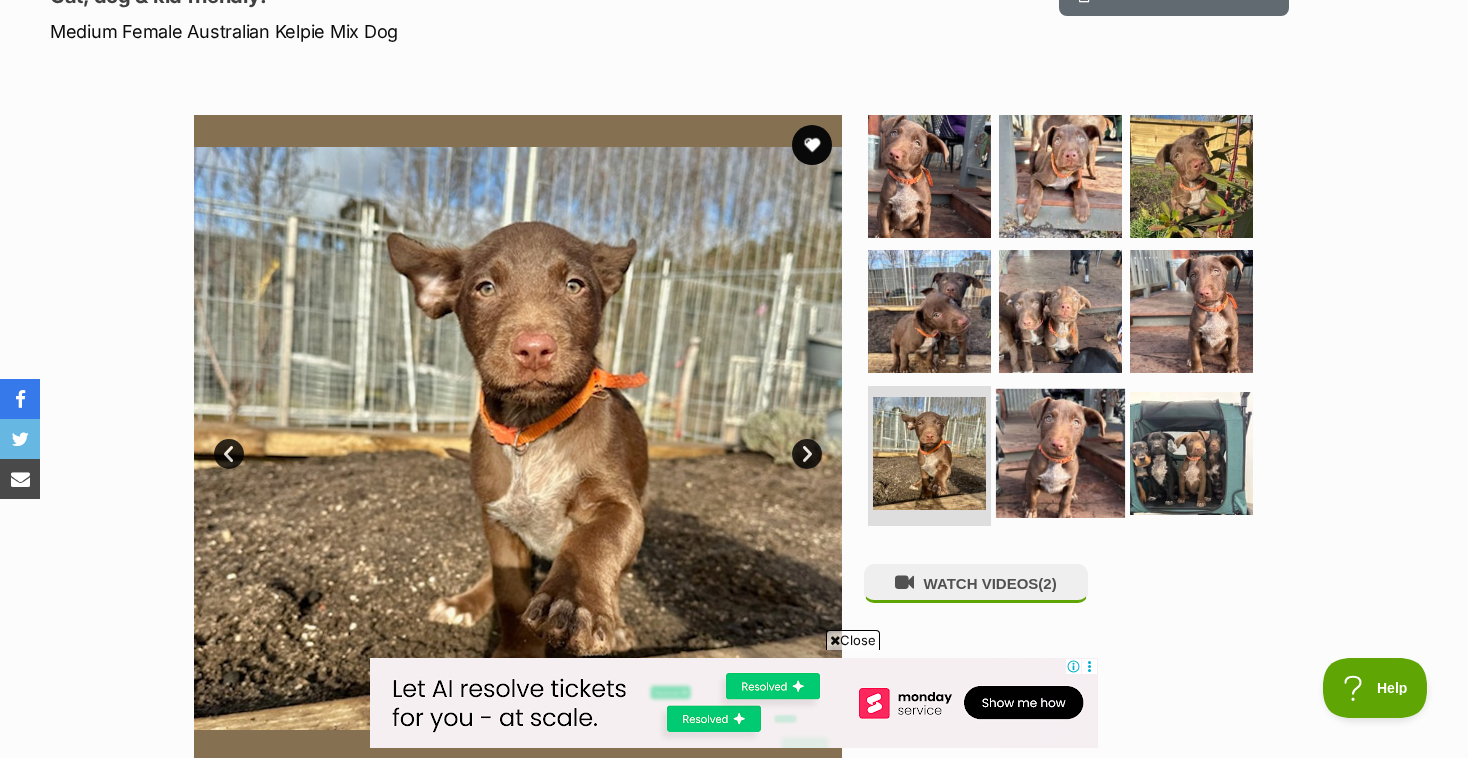 click at bounding box center (1060, 453) 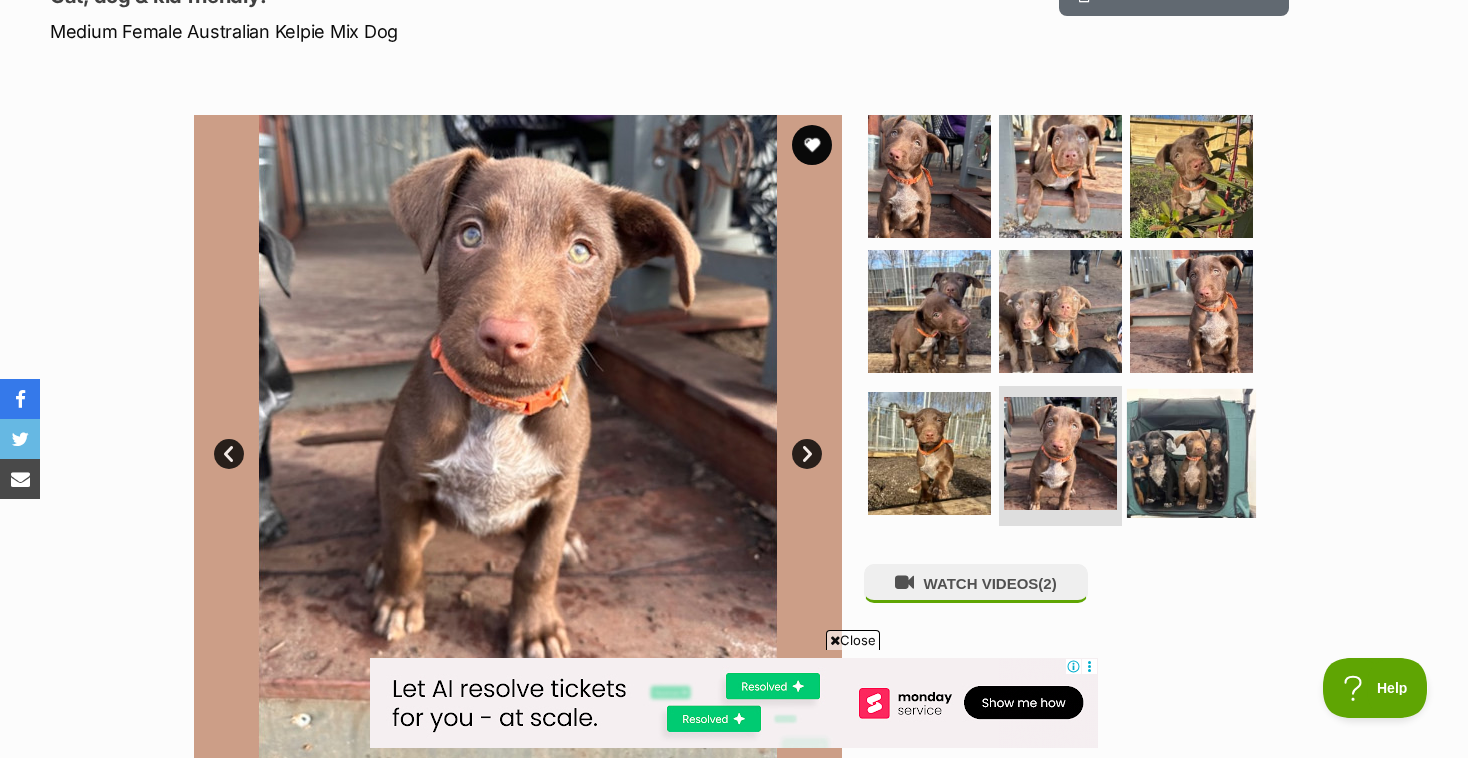click at bounding box center (1191, 453) 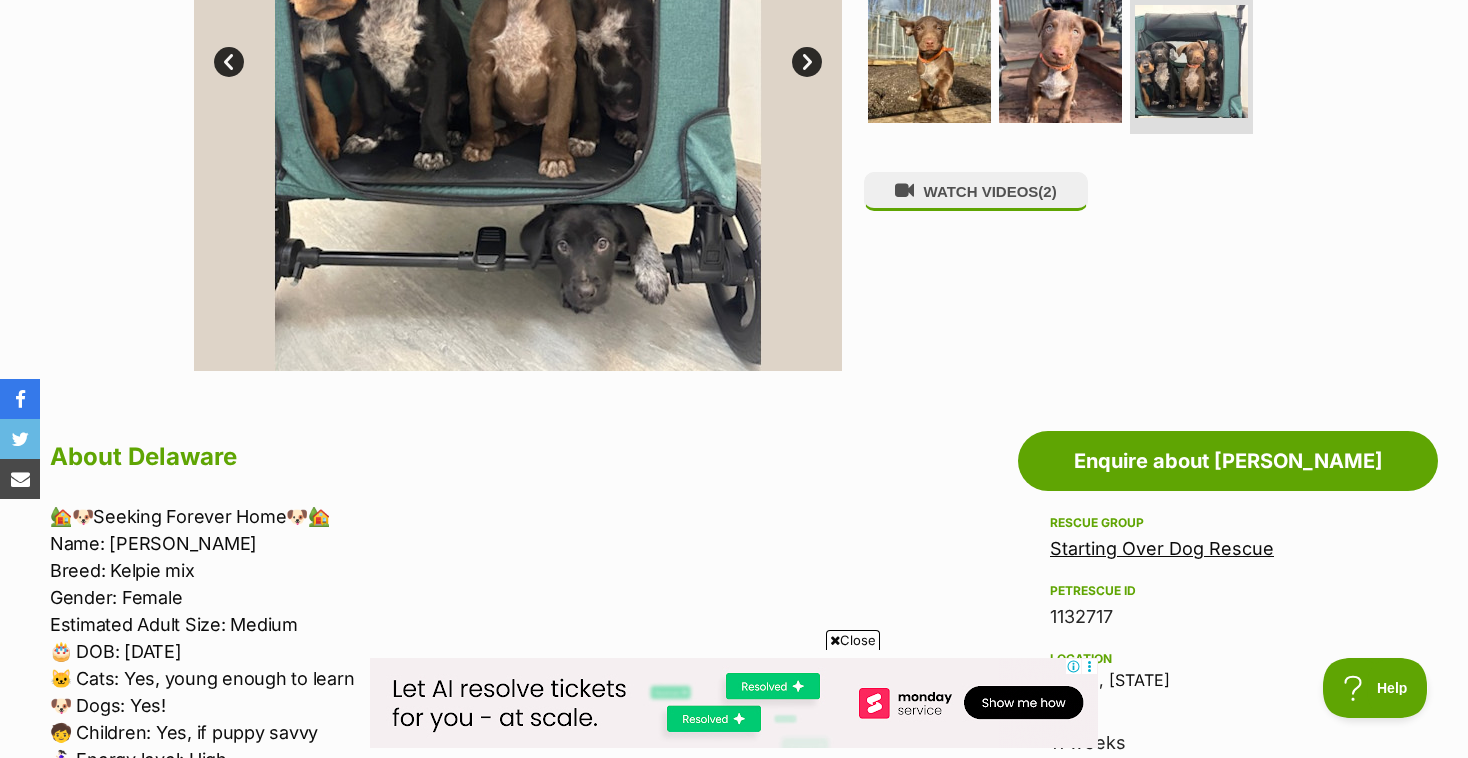 scroll, scrollTop: 717, scrollLeft: 0, axis: vertical 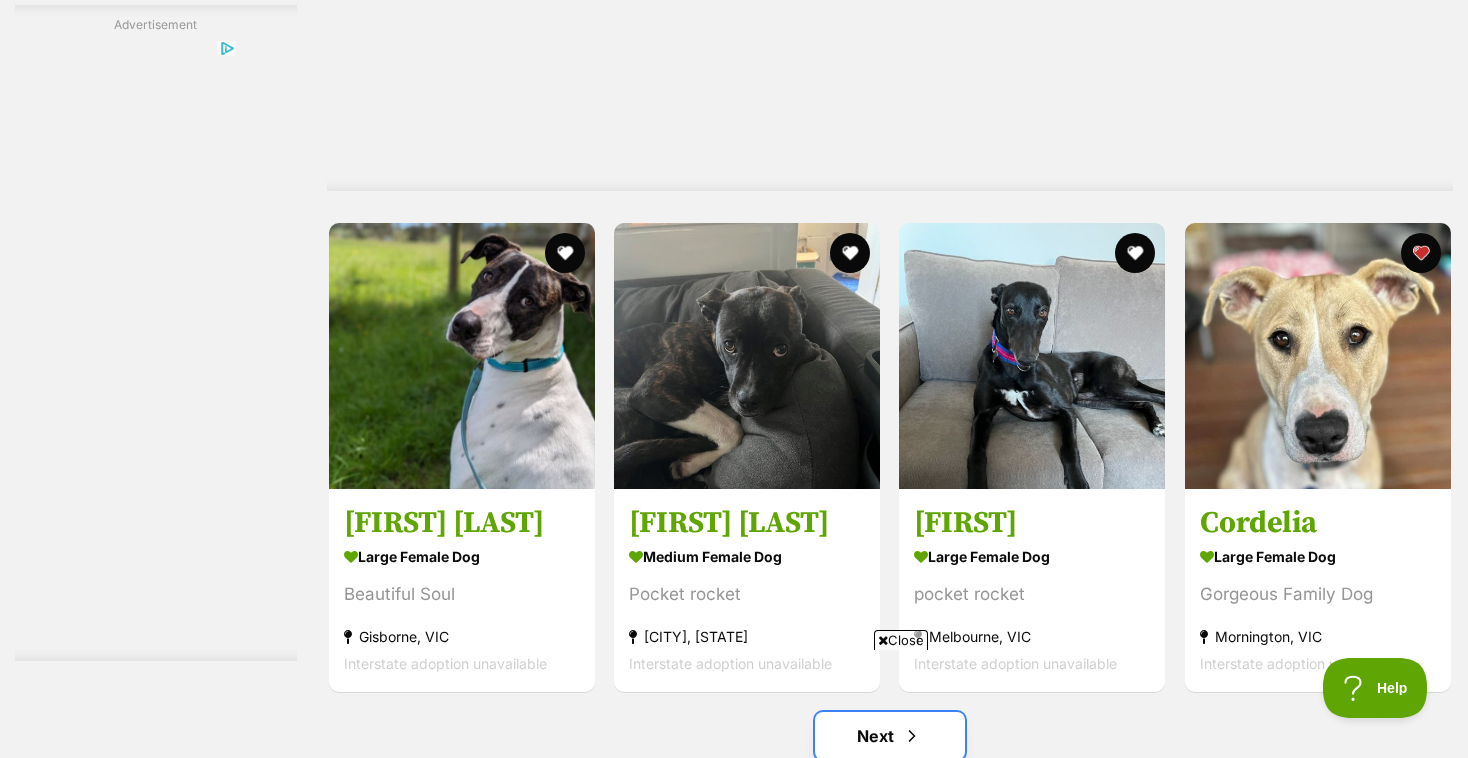 click on "Next" at bounding box center (890, 736) 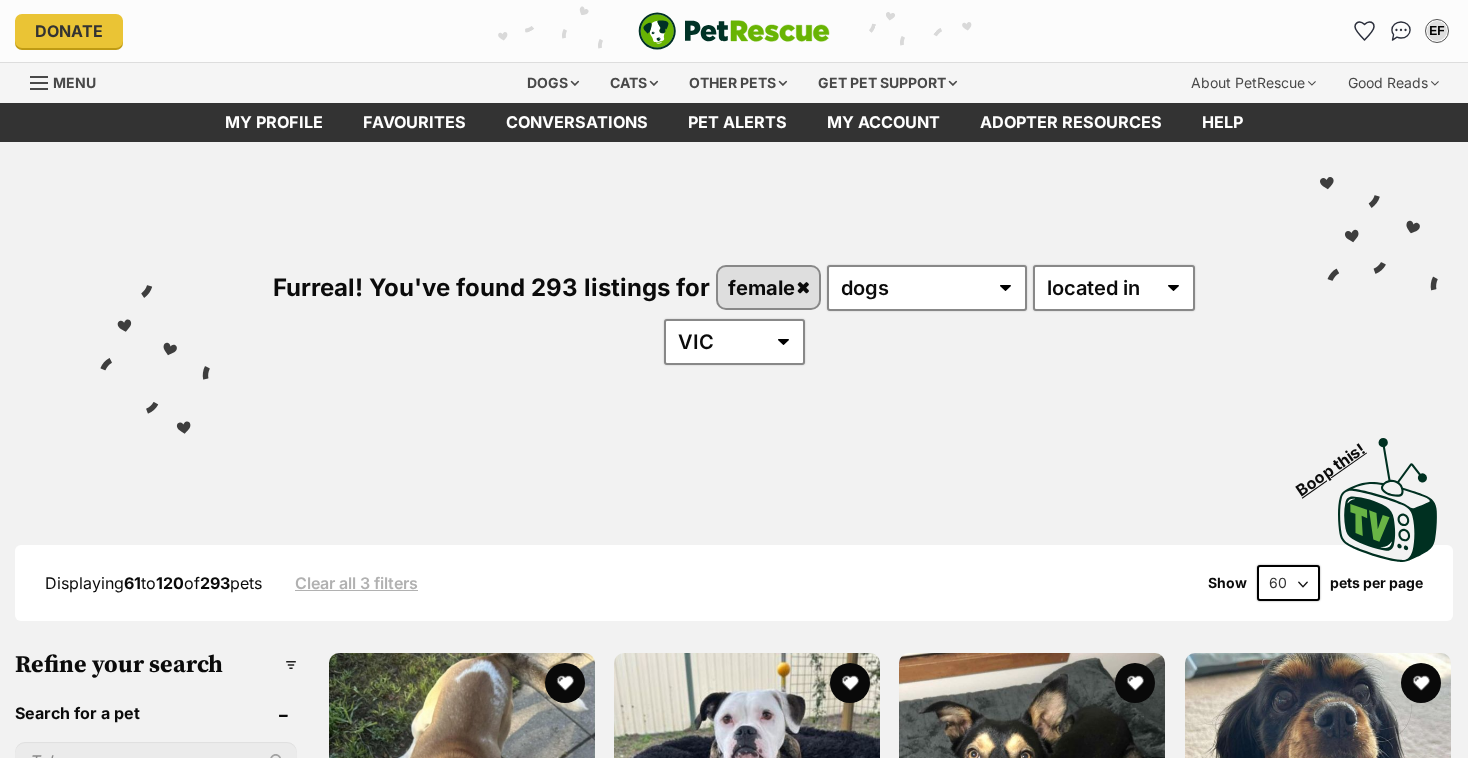 scroll, scrollTop: 0, scrollLeft: 0, axis: both 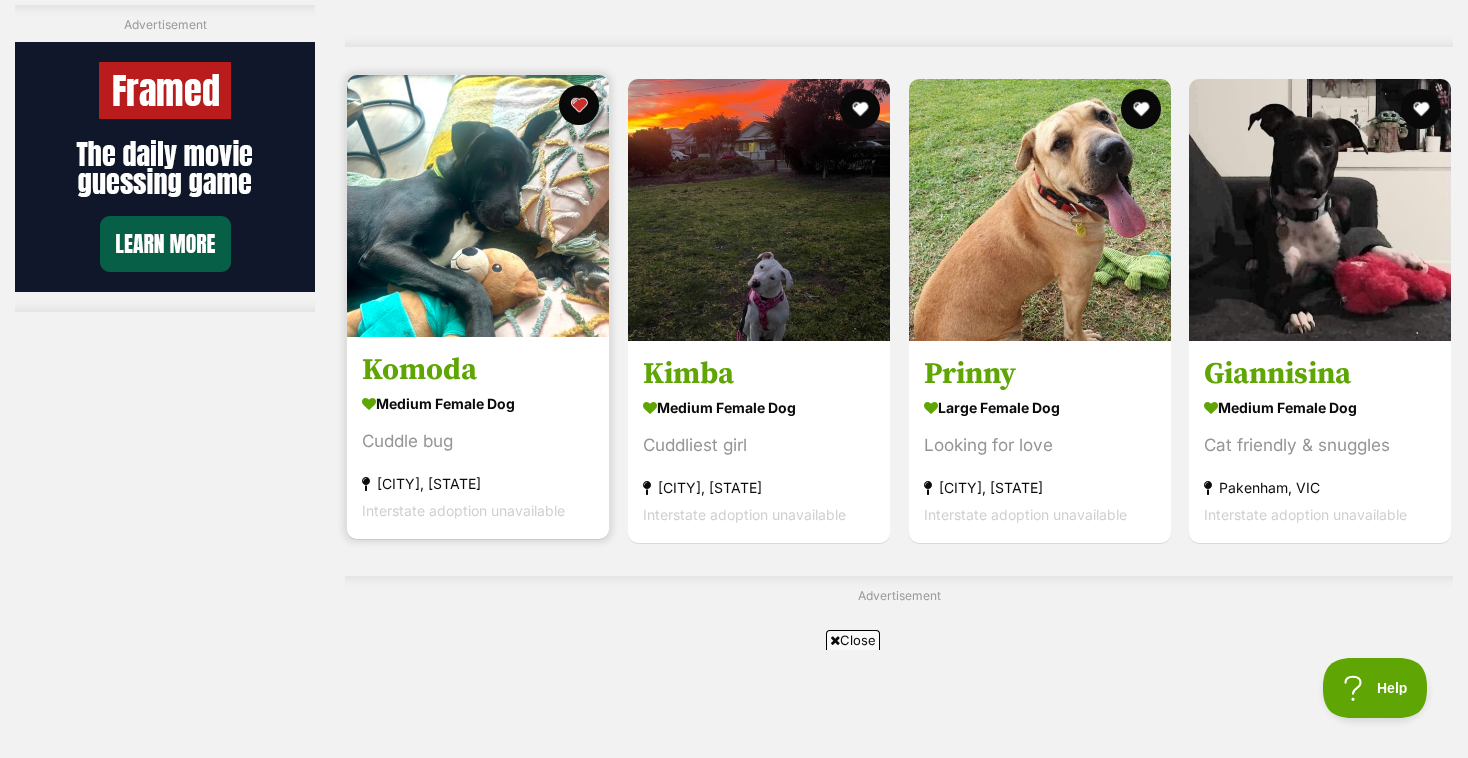 click at bounding box center [478, 206] 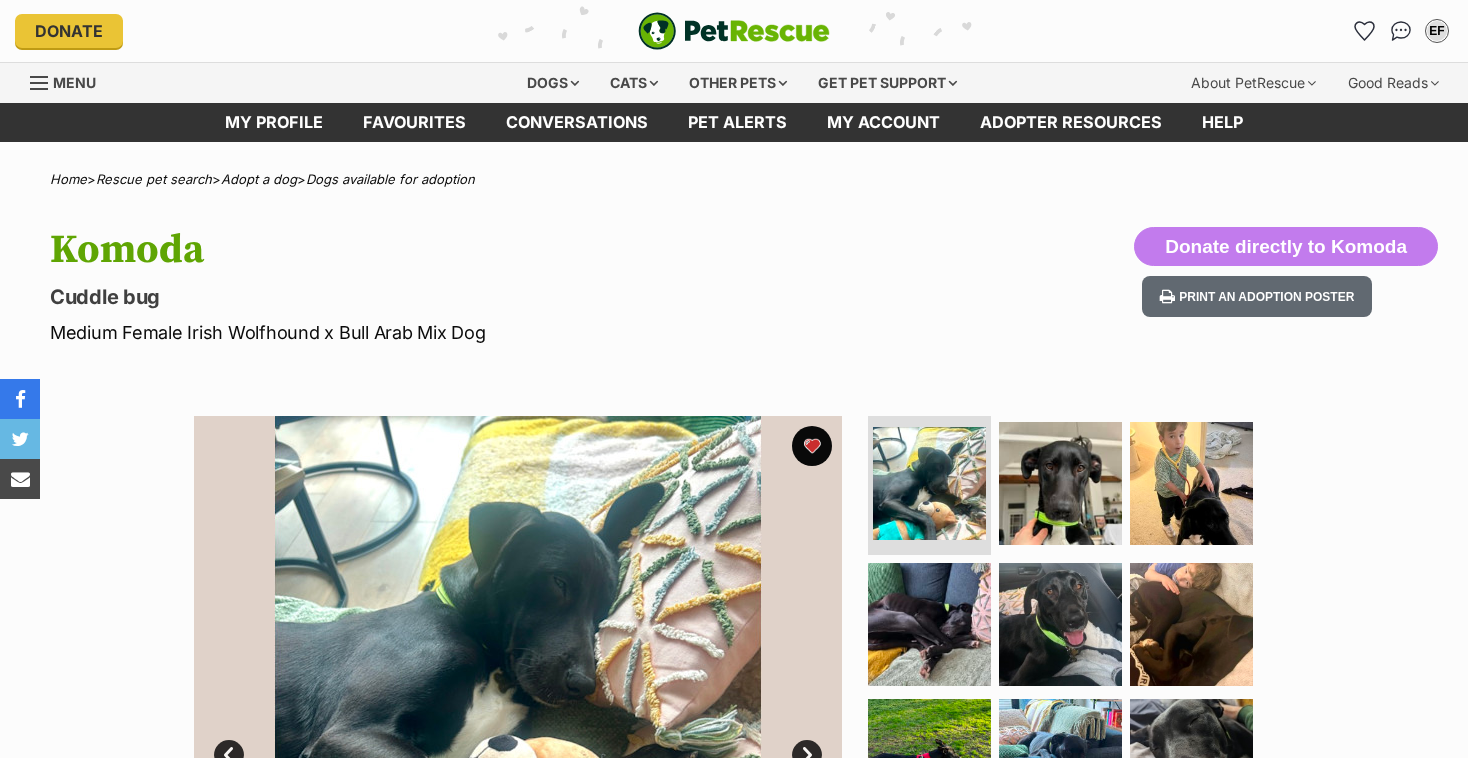scroll, scrollTop: 0, scrollLeft: 0, axis: both 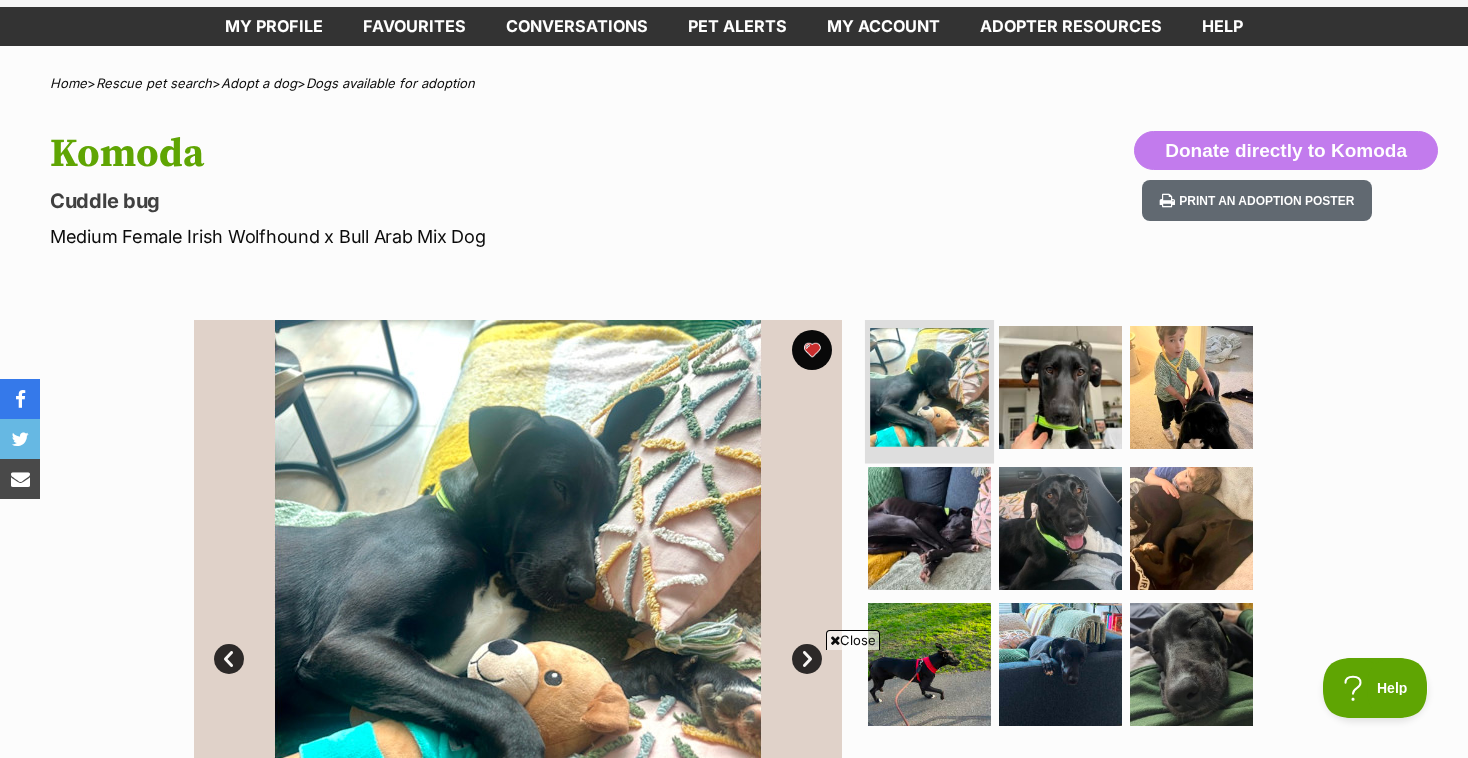 click at bounding box center (929, 387) 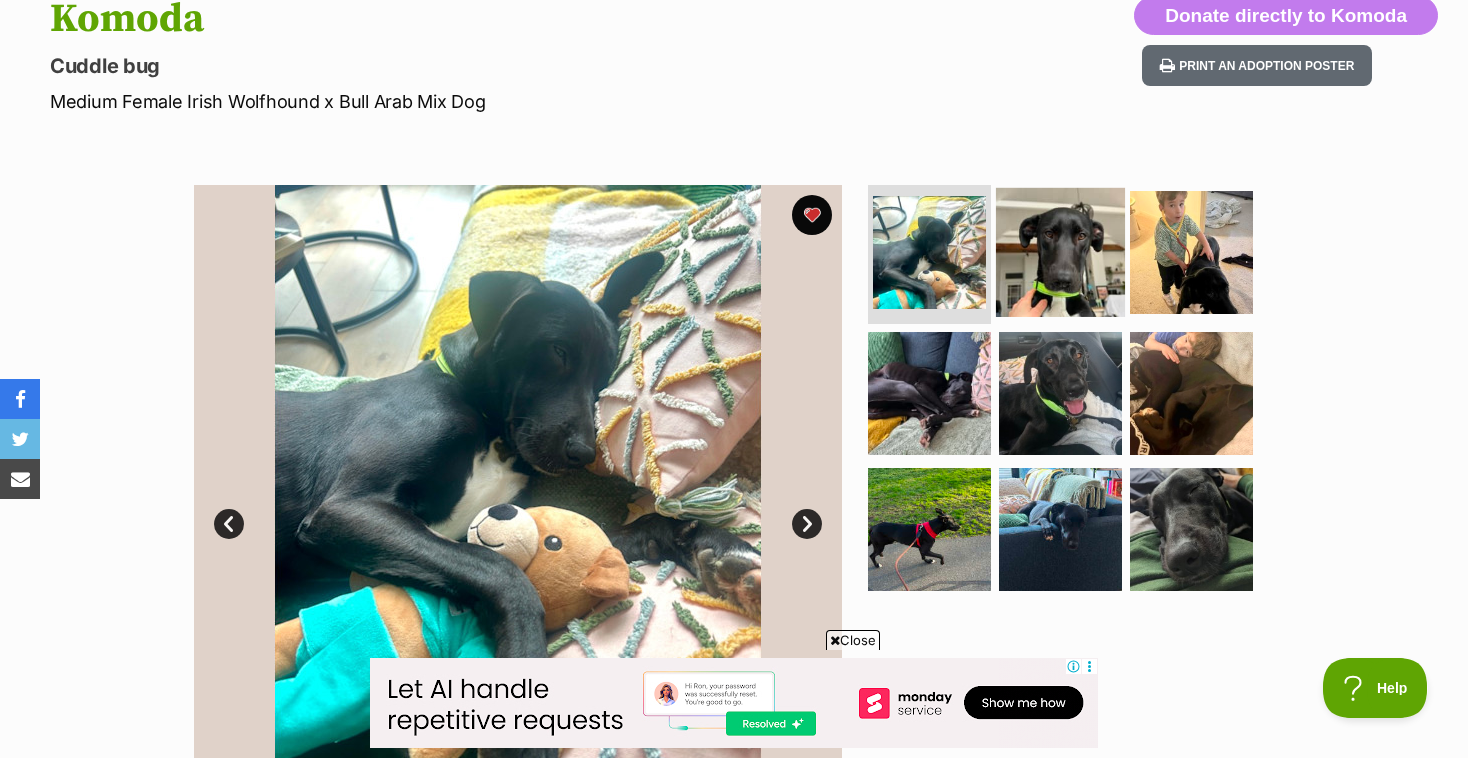 scroll, scrollTop: 234, scrollLeft: 0, axis: vertical 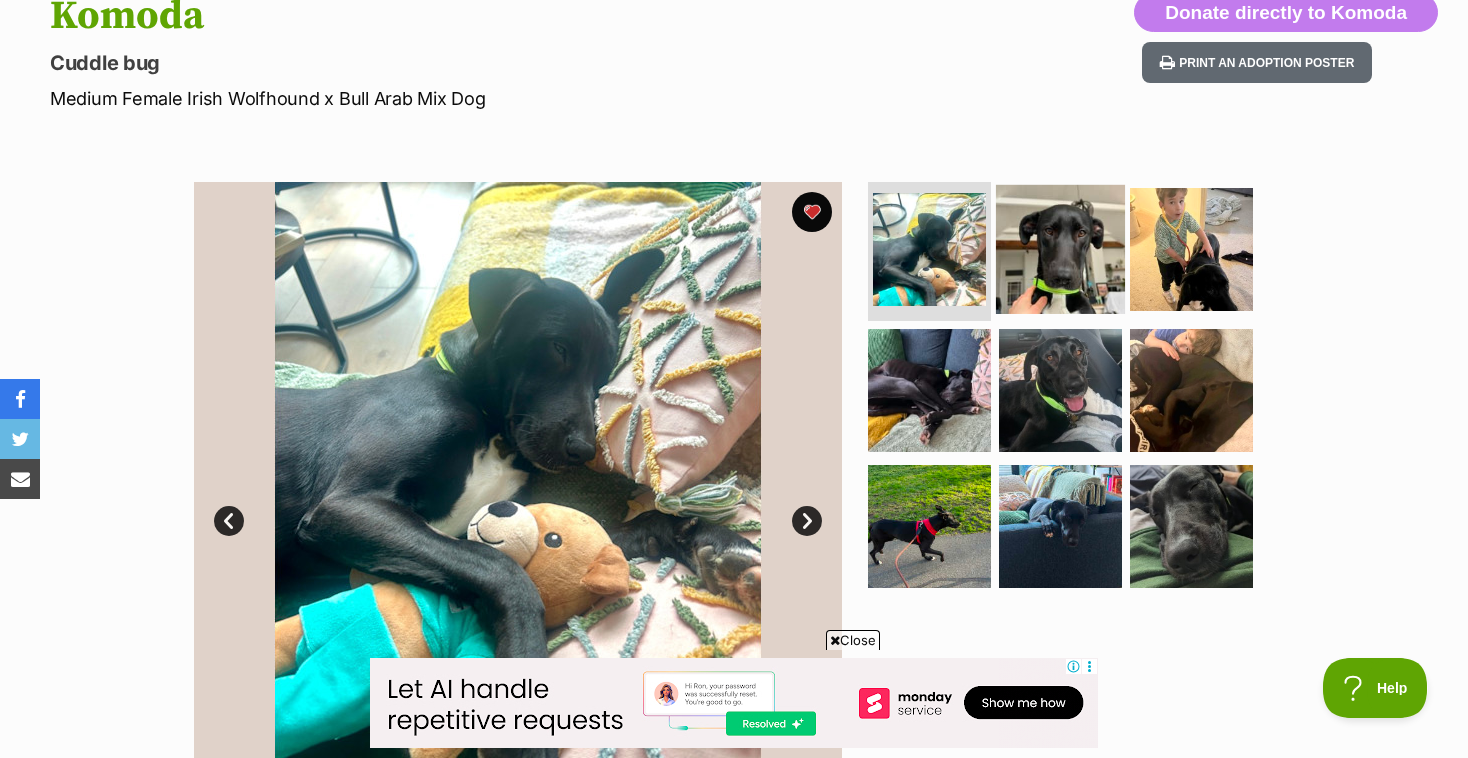 click at bounding box center [1060, 248] 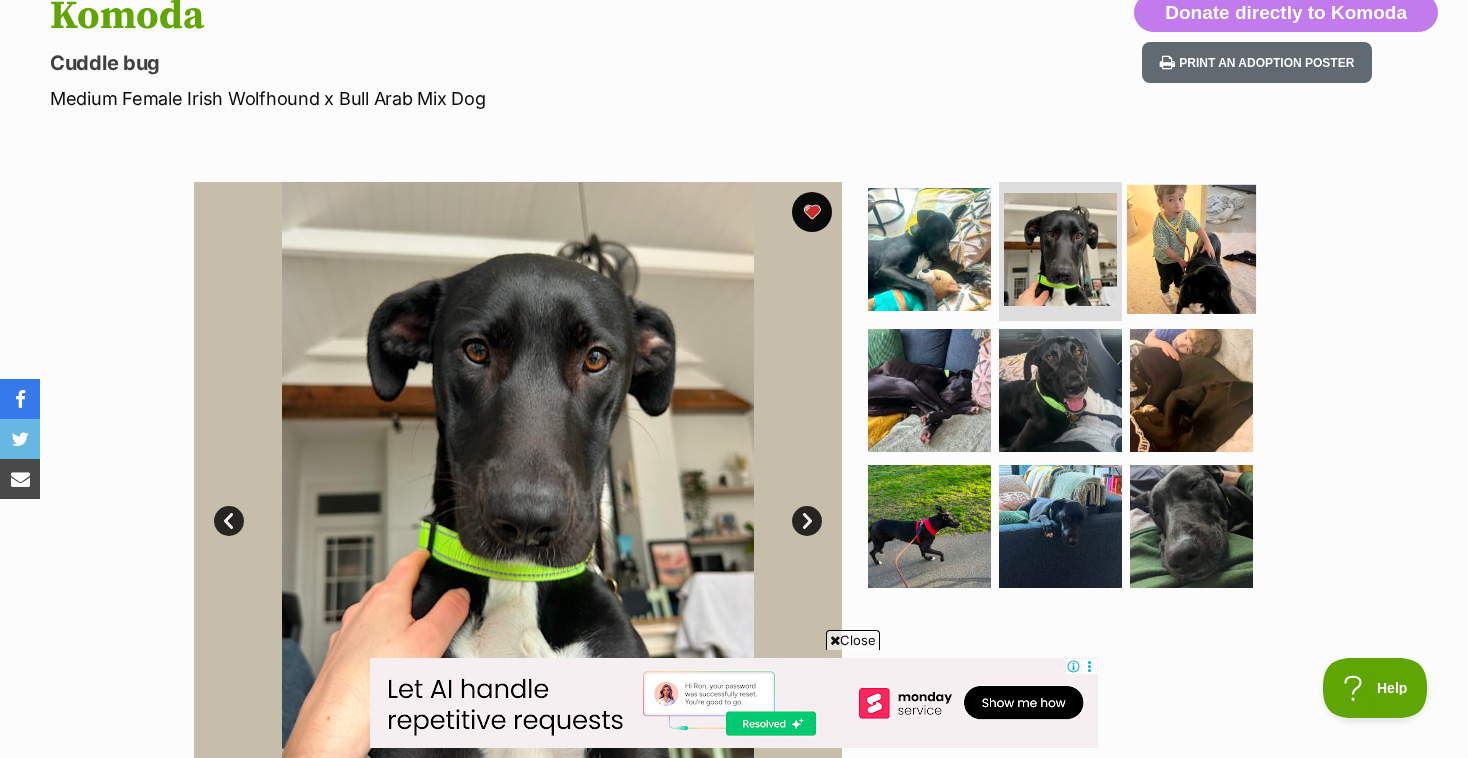 scroll, scrollTop: 0, scrollLeft: 0, axis: both 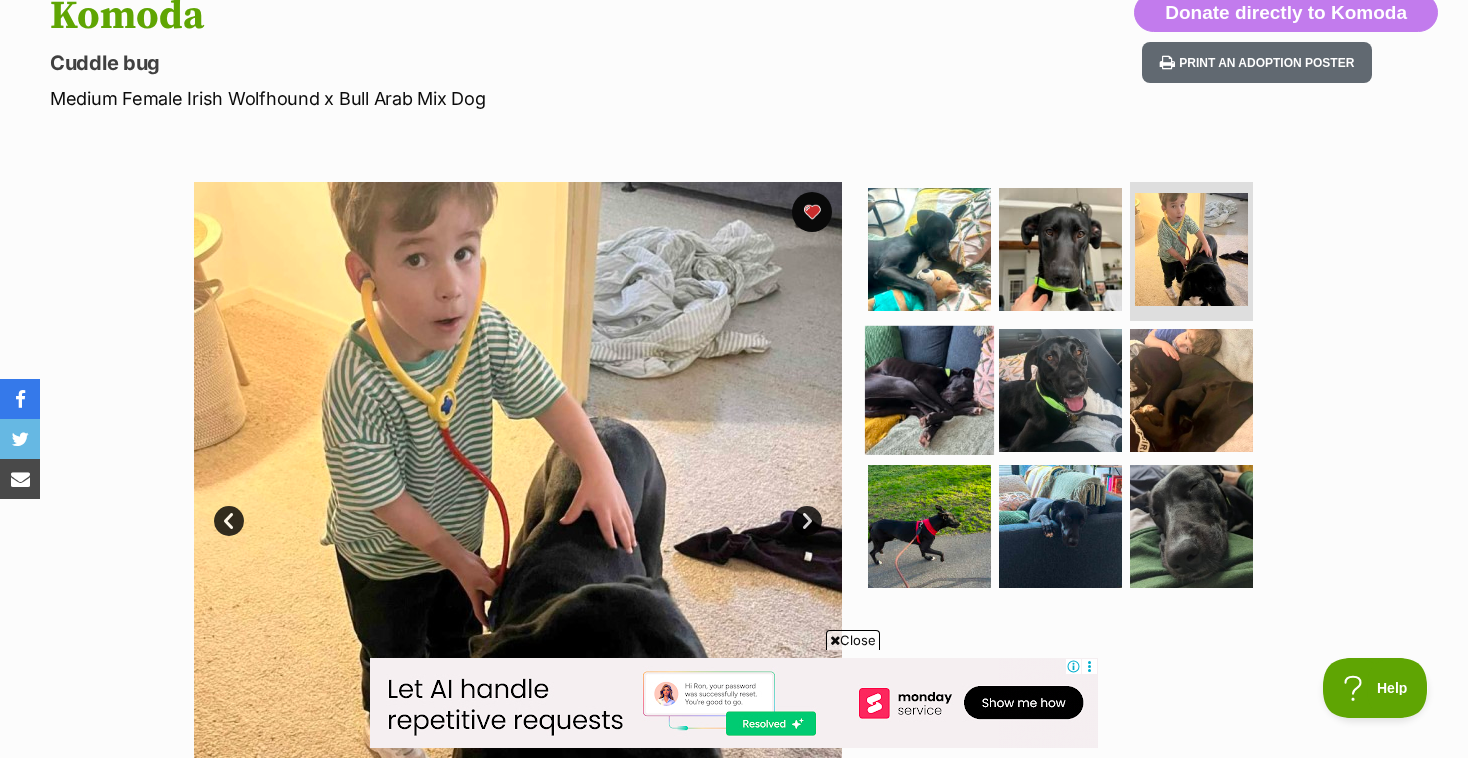 click at bounding box center (929, 390) 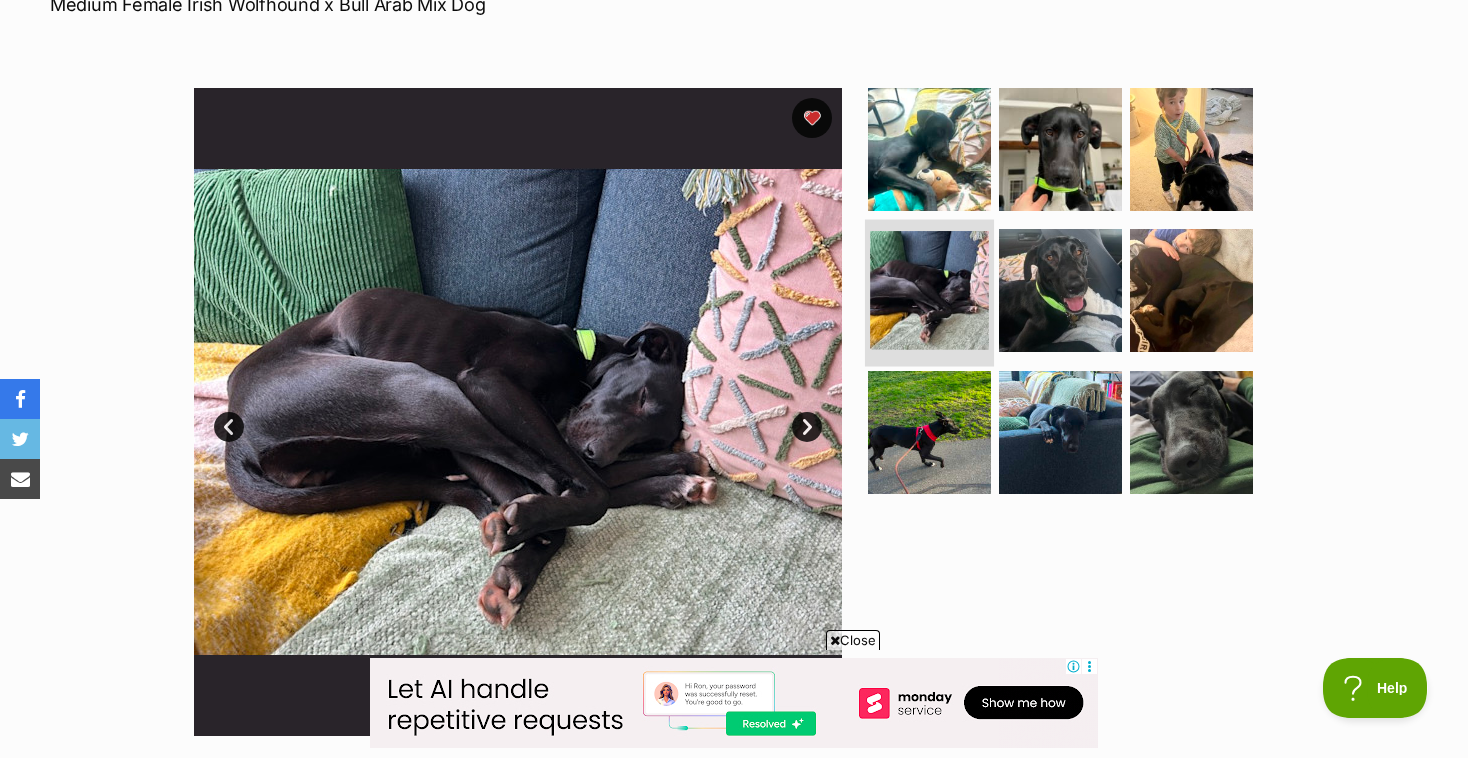 scroll, scrollTop: 330, scrollLeft: 0, axis: vertical 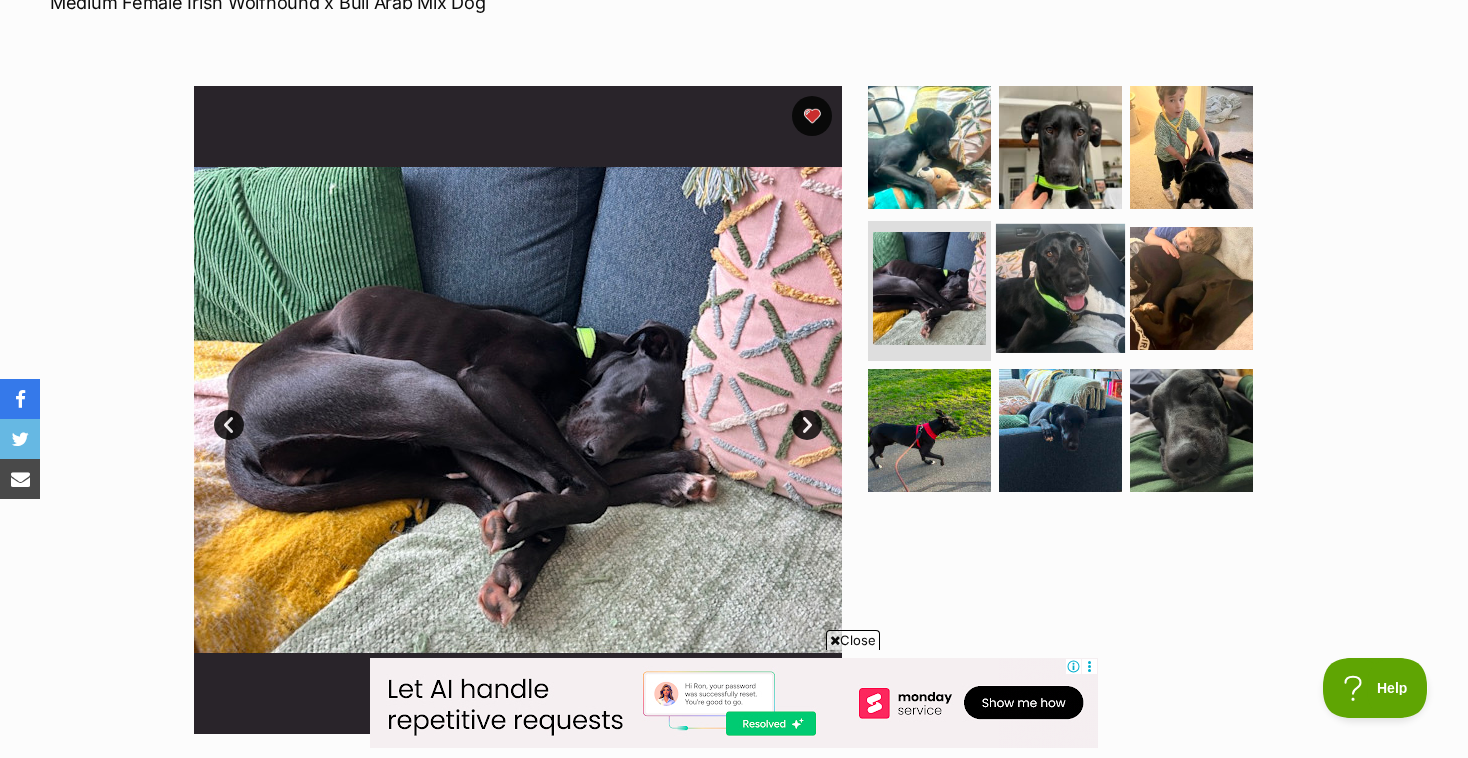 click at bounding box center [1060, 288] 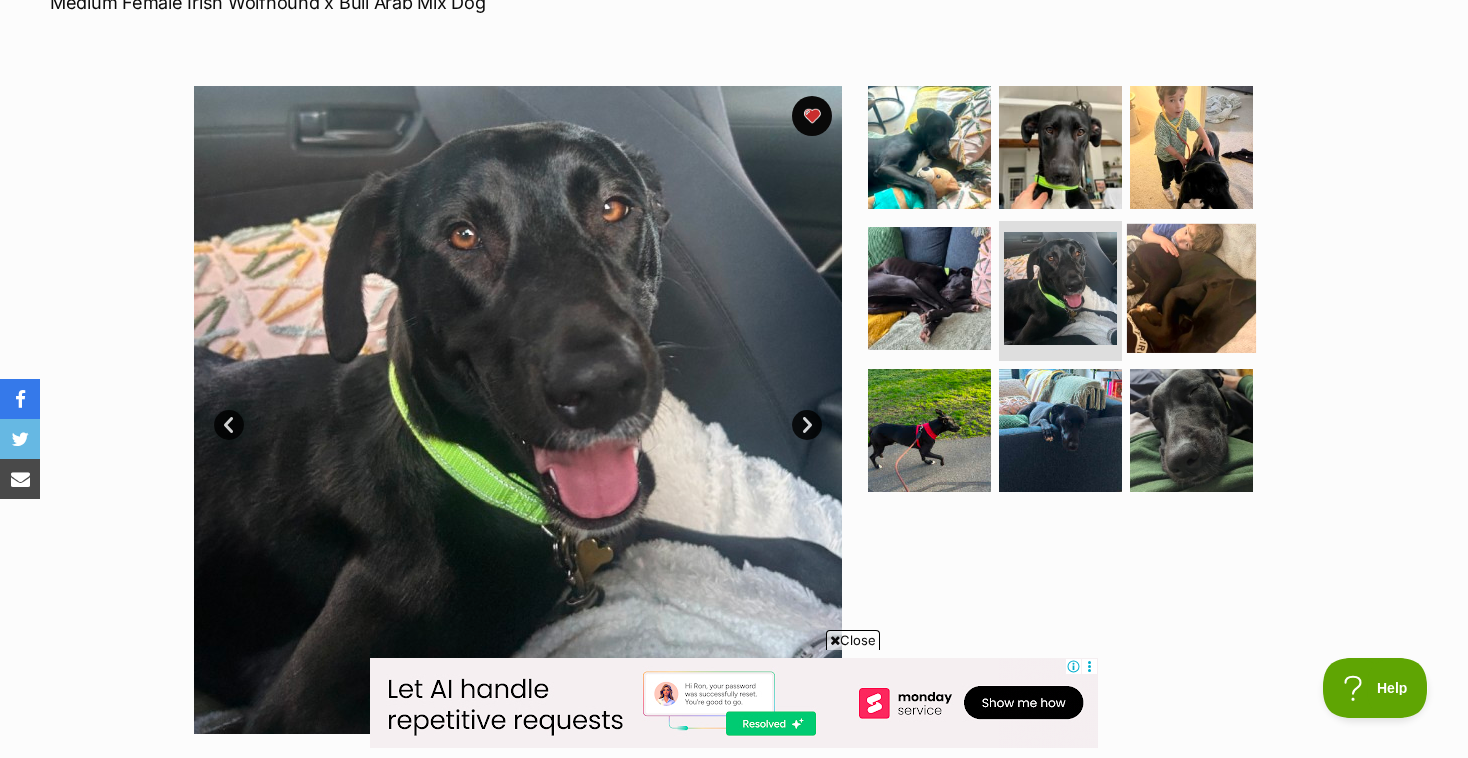 click at bounding box center (1191, 288) 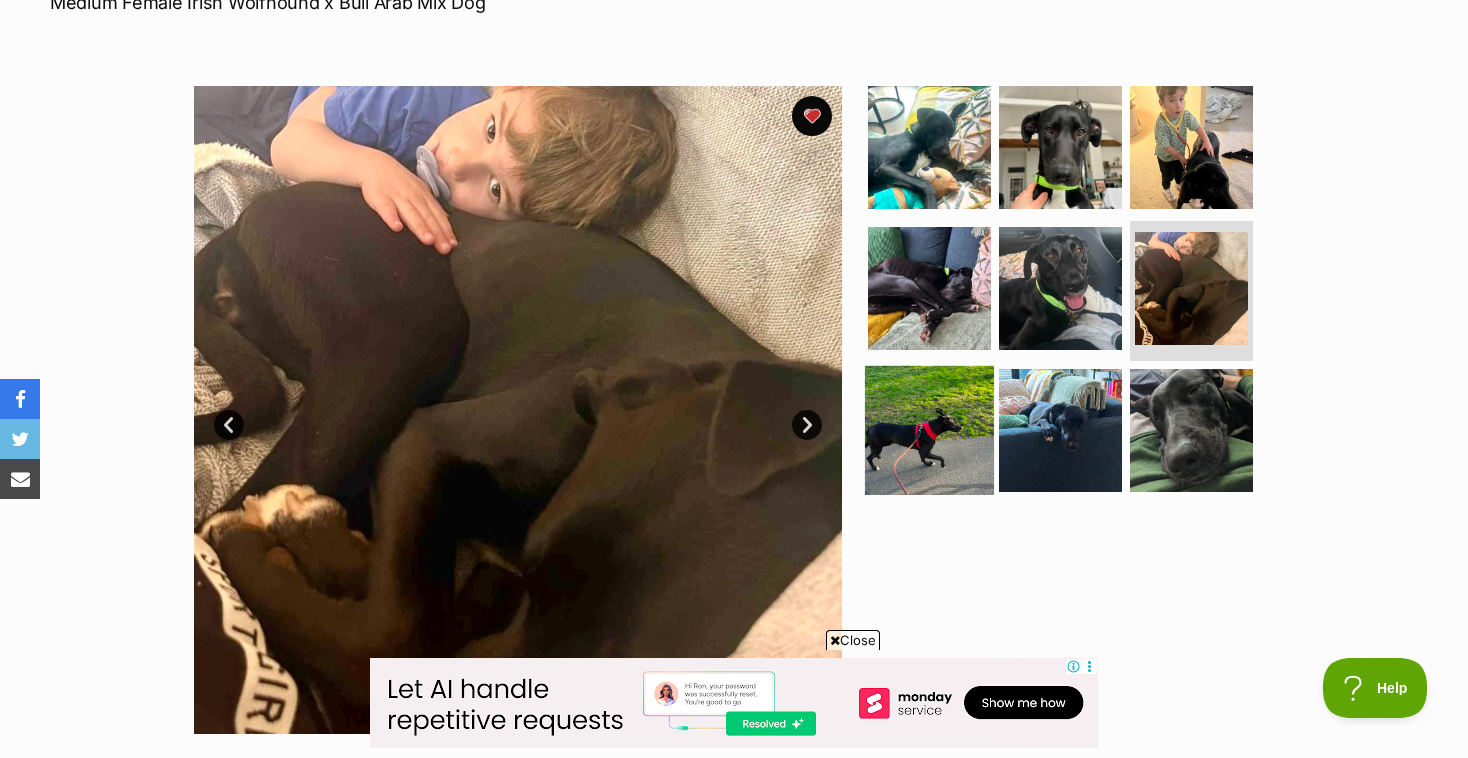 click at bounding box center (929, 430) 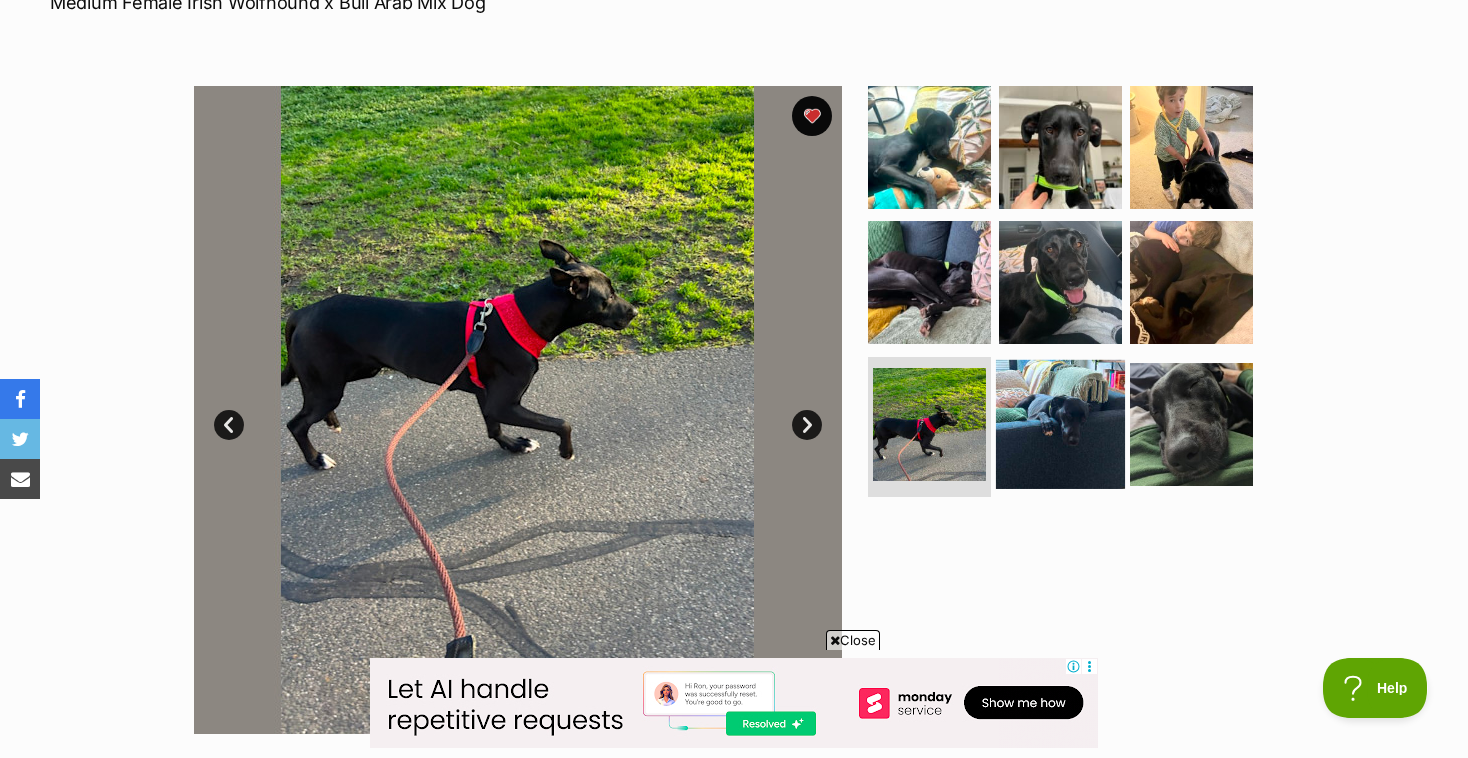 click at bounding box center [1060, 424] 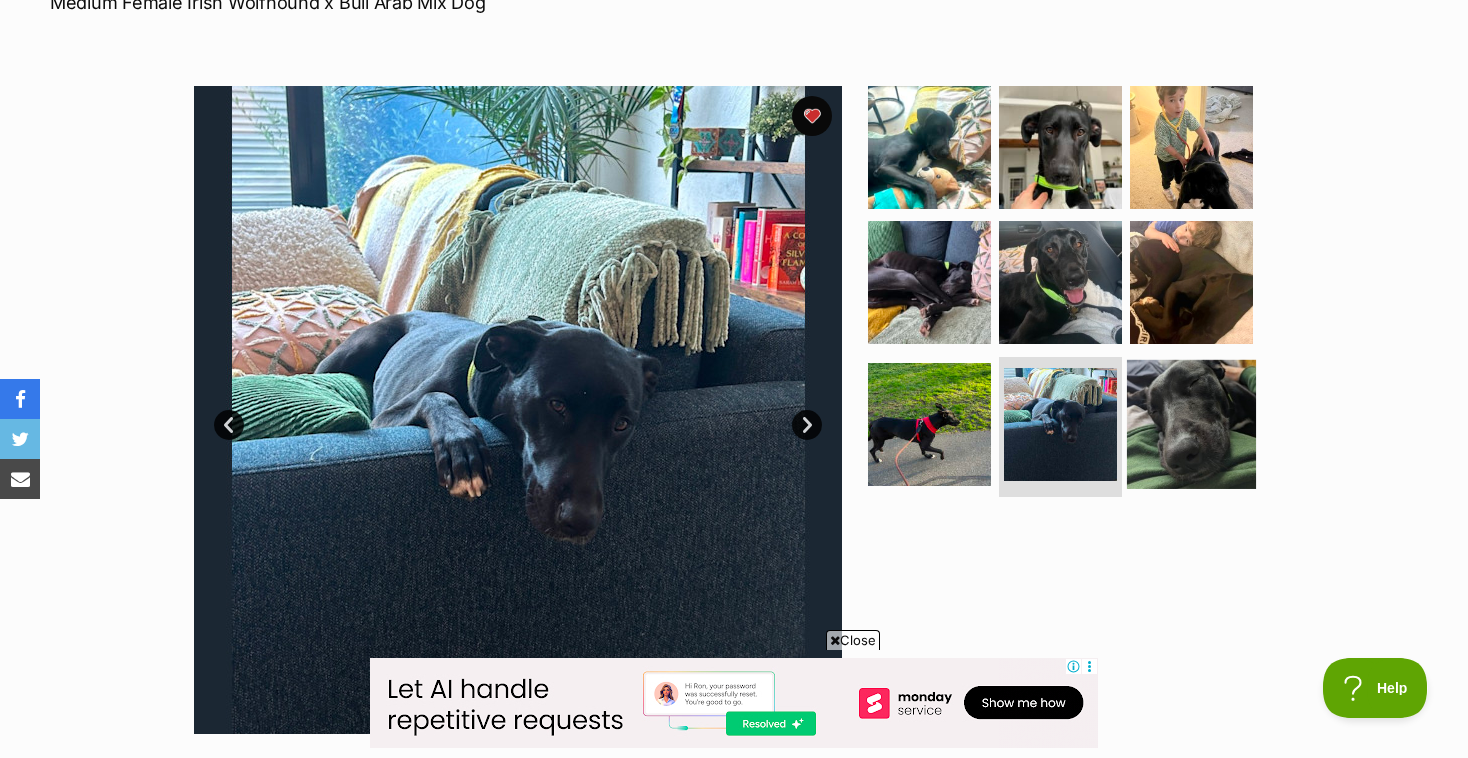 click at bounding box center (1191, 424) 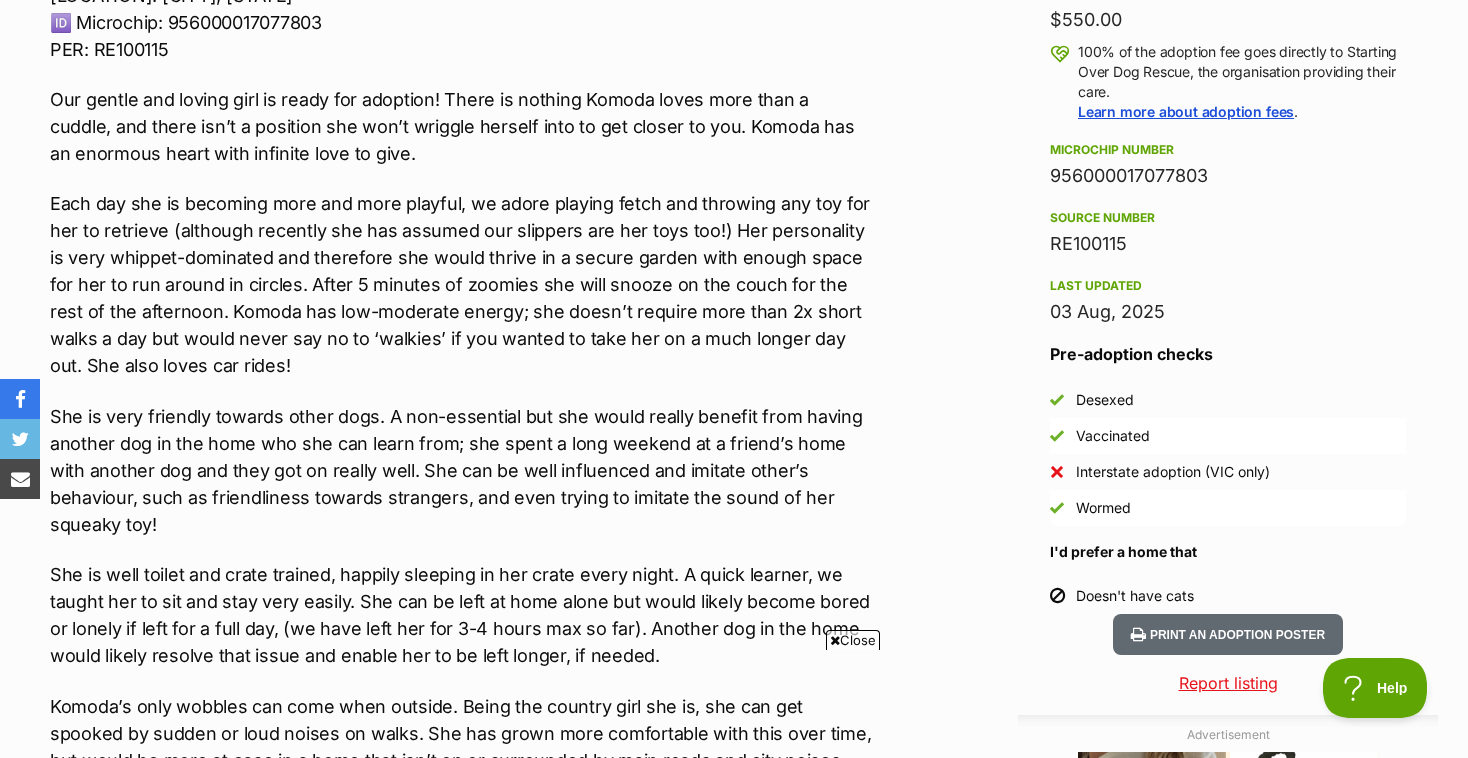 scroll, scrollTop: 0, scrollLeft: 0, axis: both 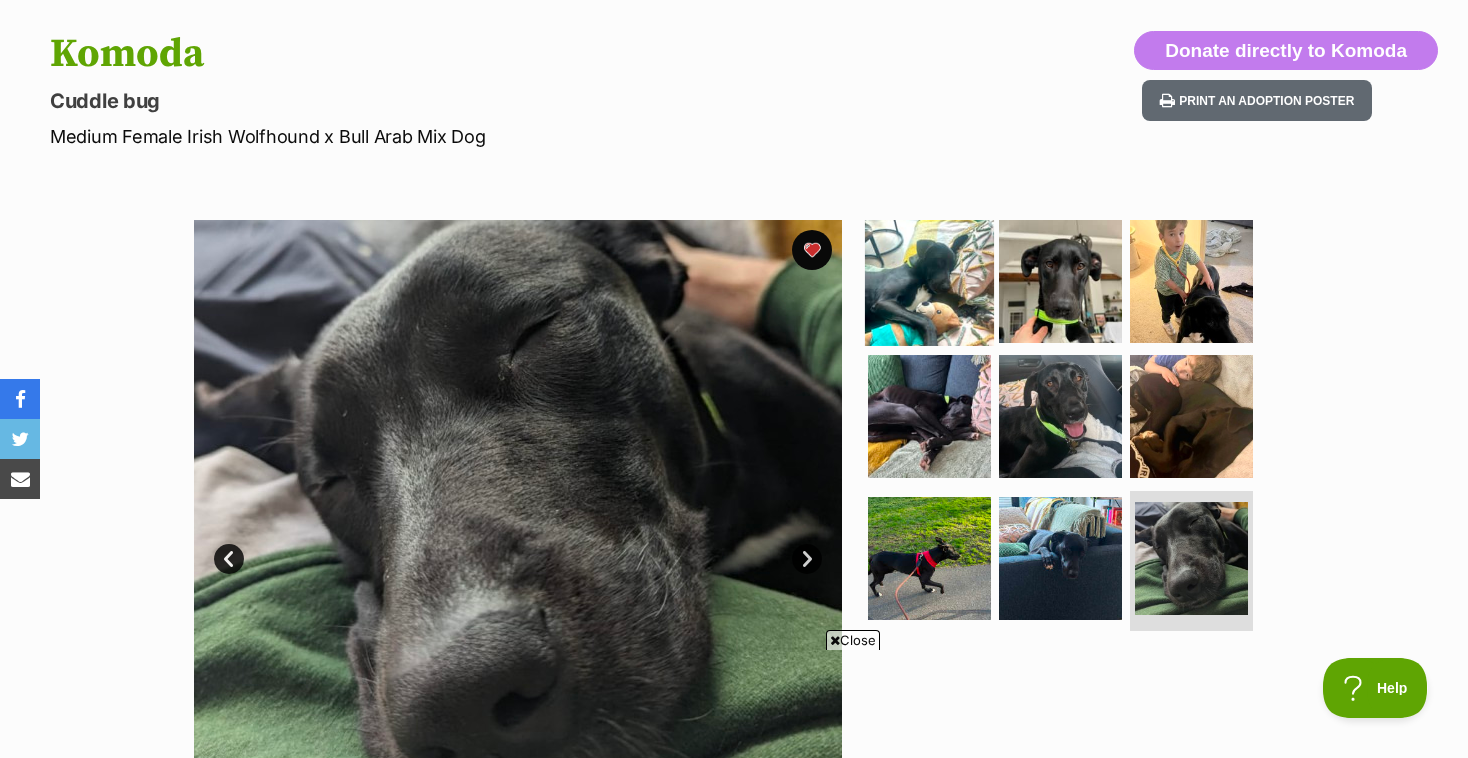 click at bounding box center [929, 280] 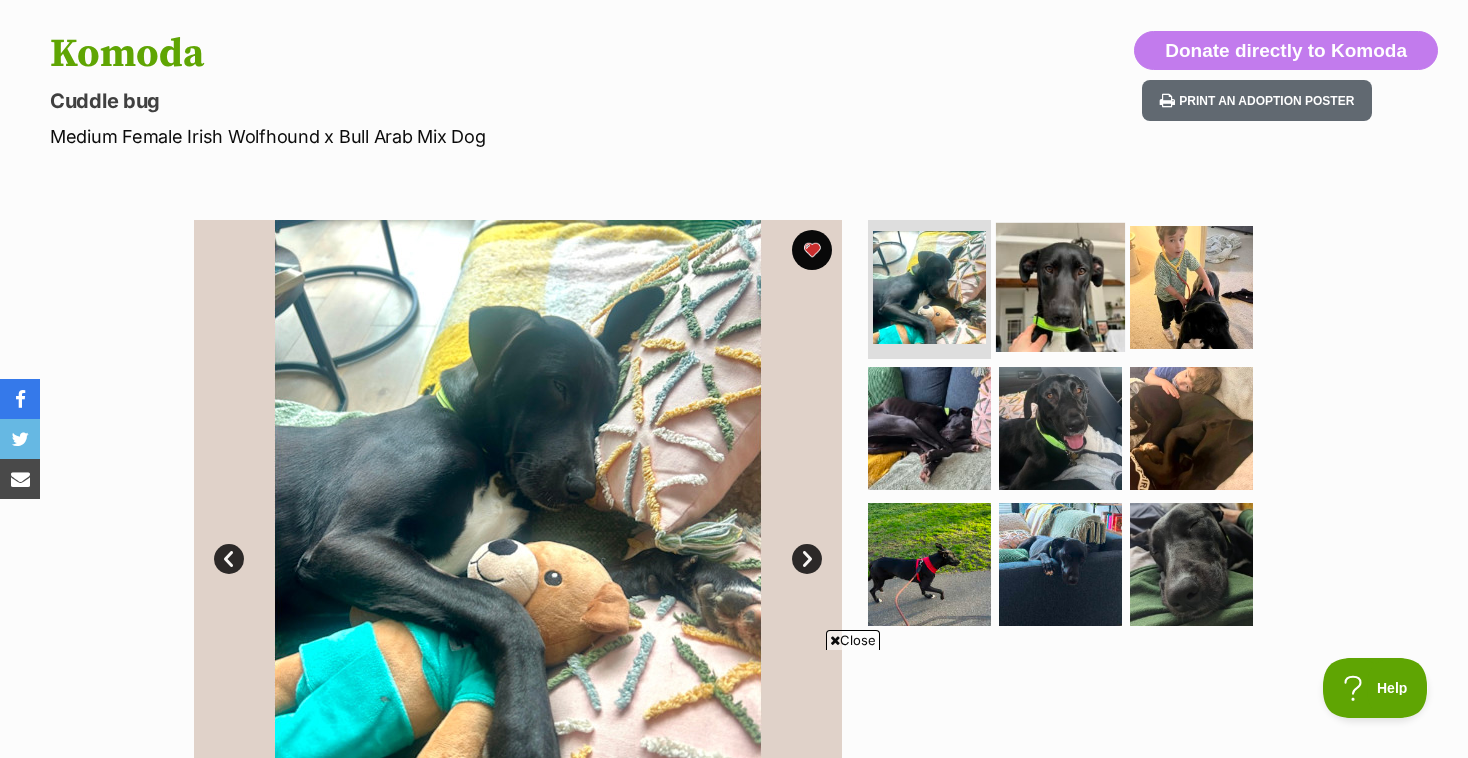 click at bounding box center [1060, 286] 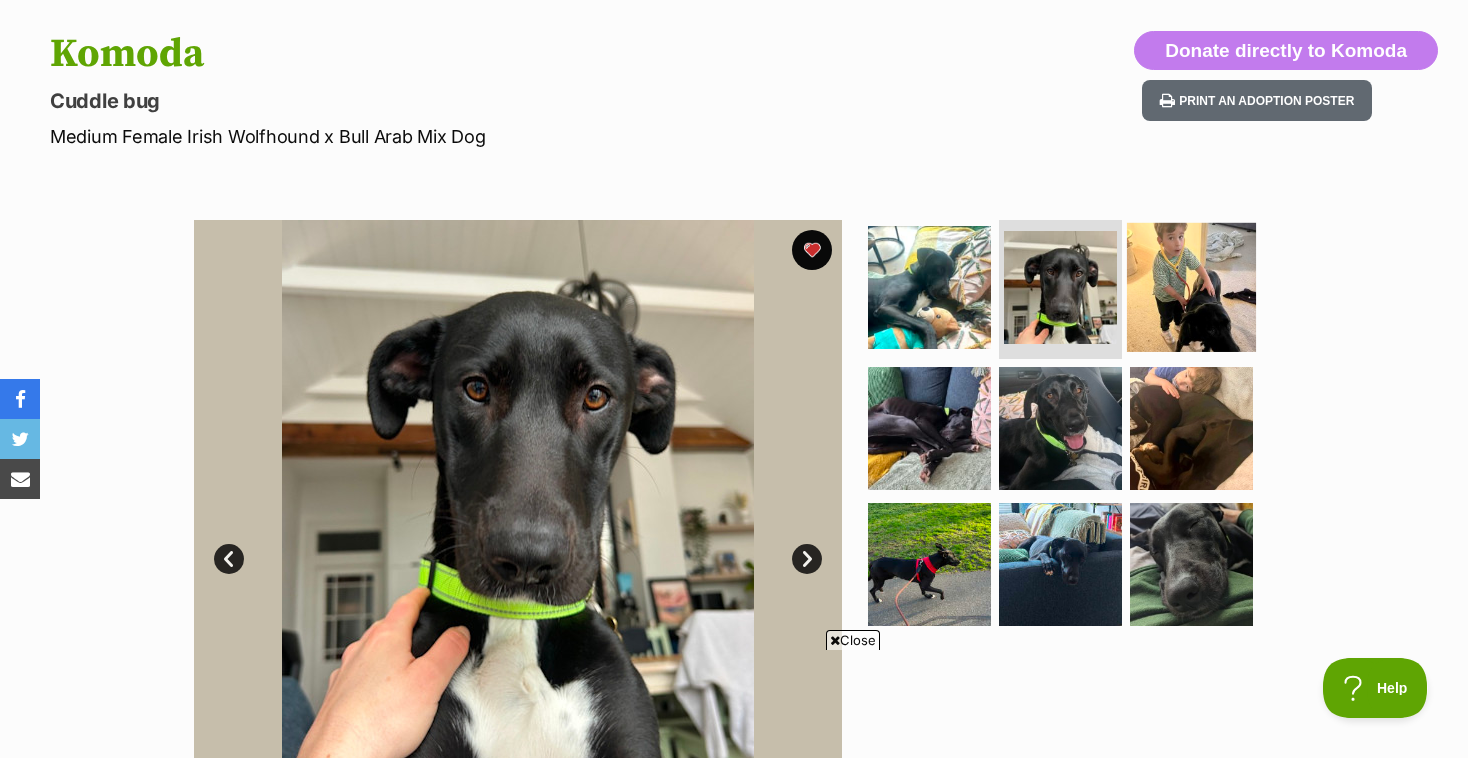 click at bounding box center (1191, 286) 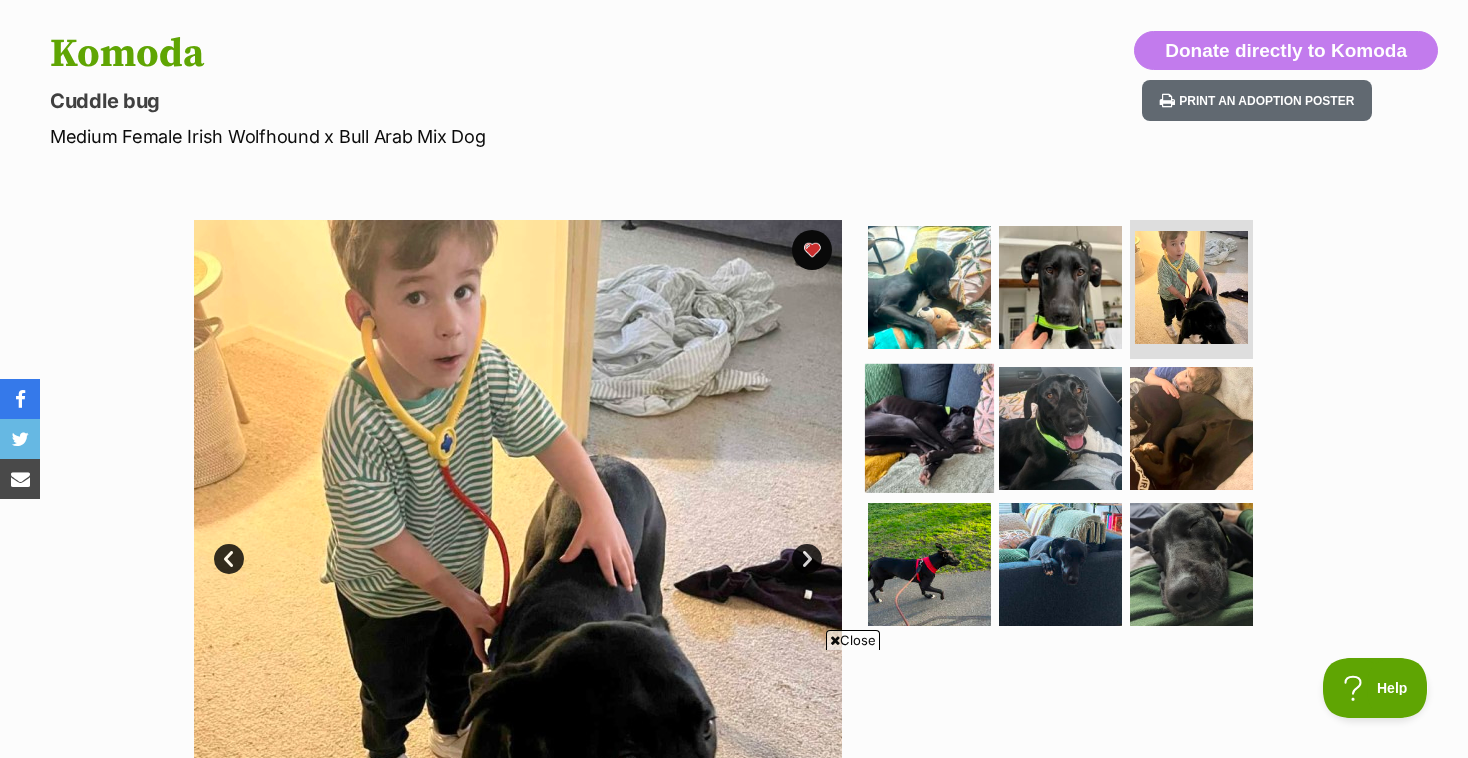 click at bounding box center (929, 428) 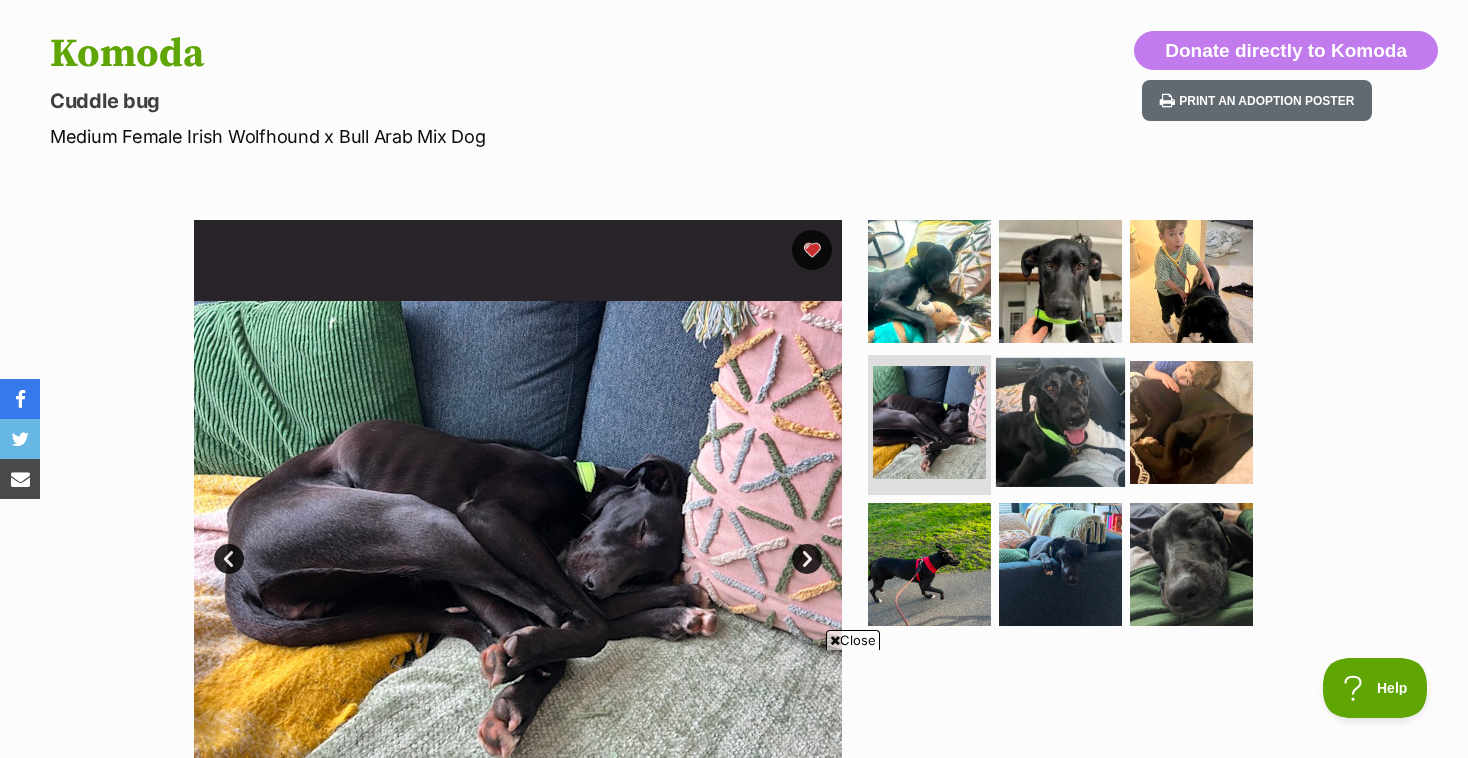 click at bounding box center (1060, 422) 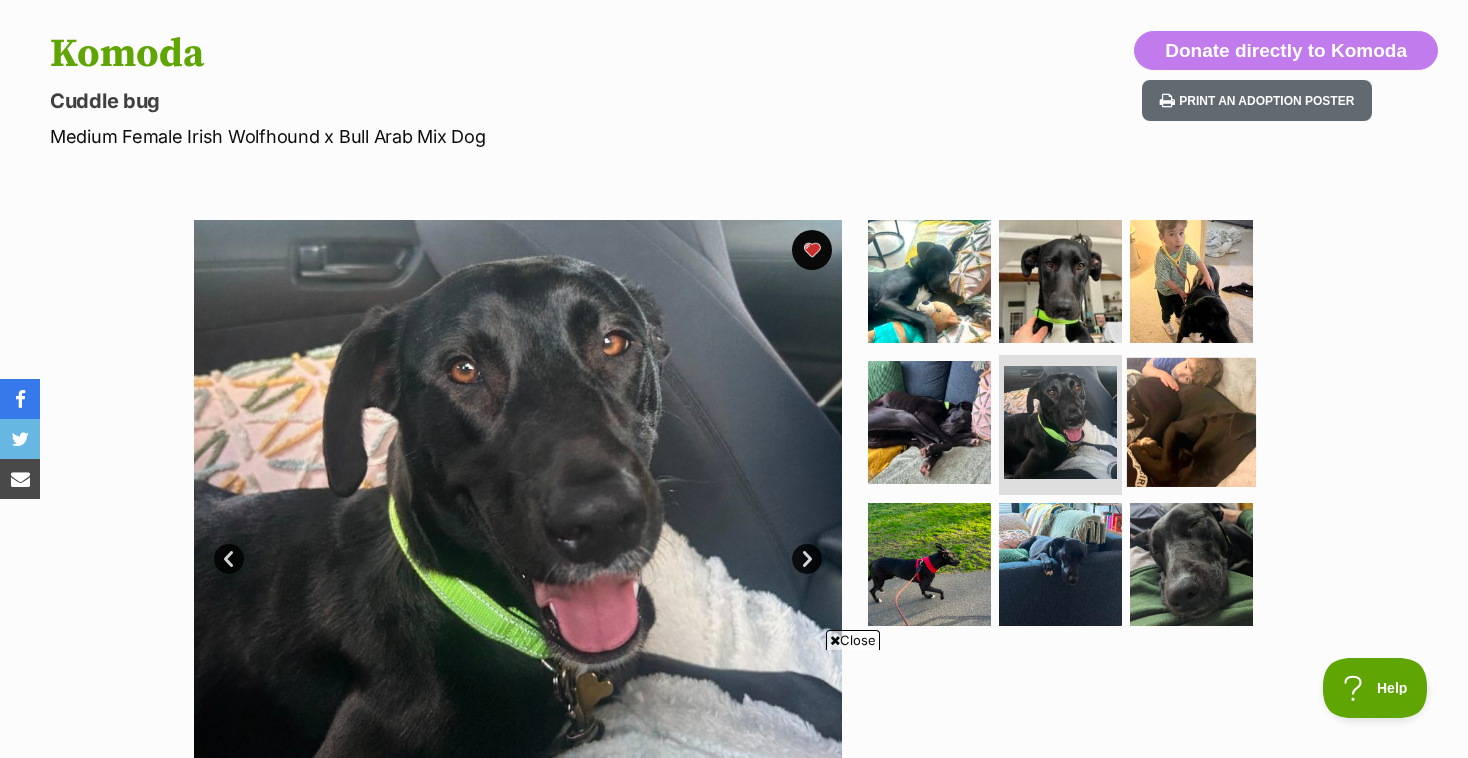 click at bounding box center (1191, 422) 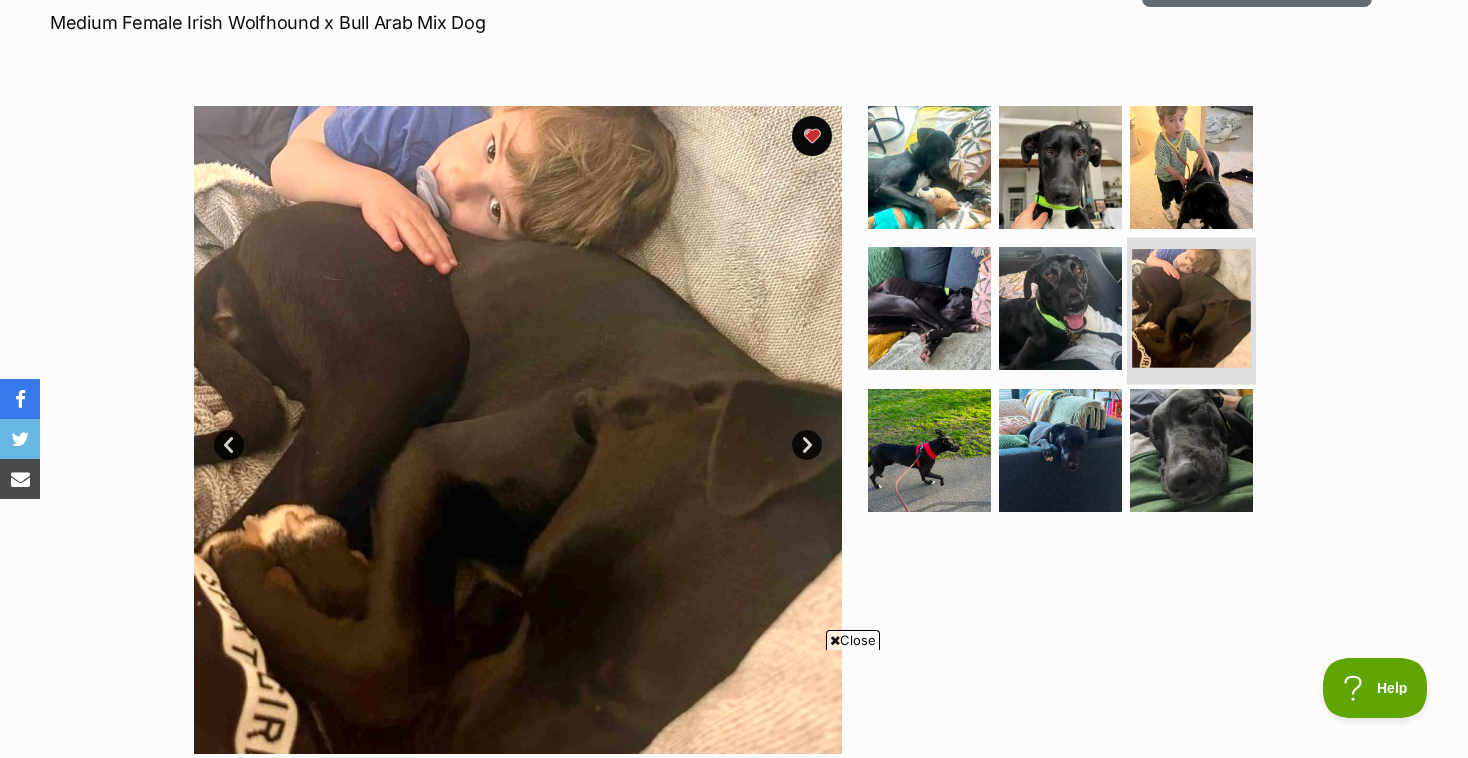 scroll, scrollTop: 311, scrollLeft: 0, axis: vertical 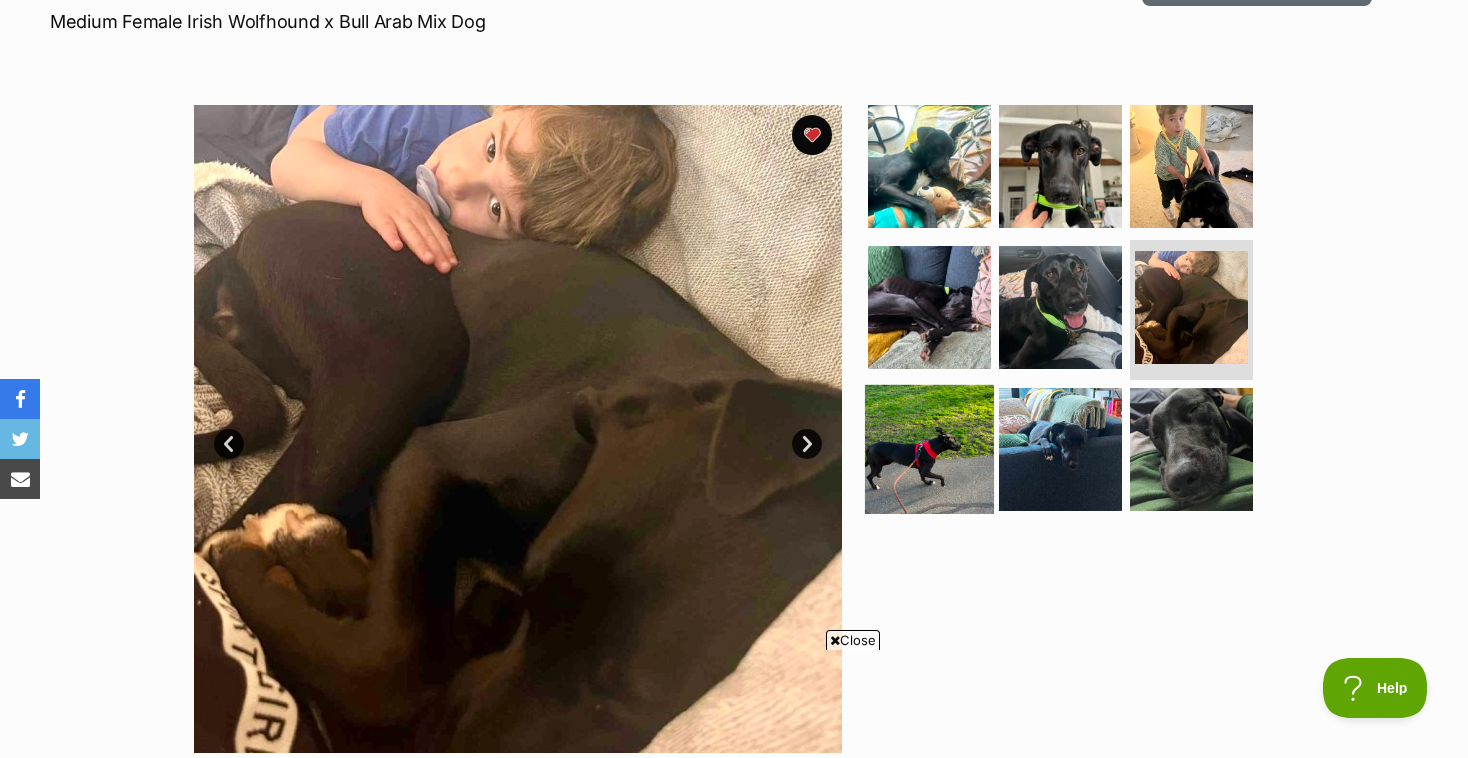 click at bounding box center (929, 449) 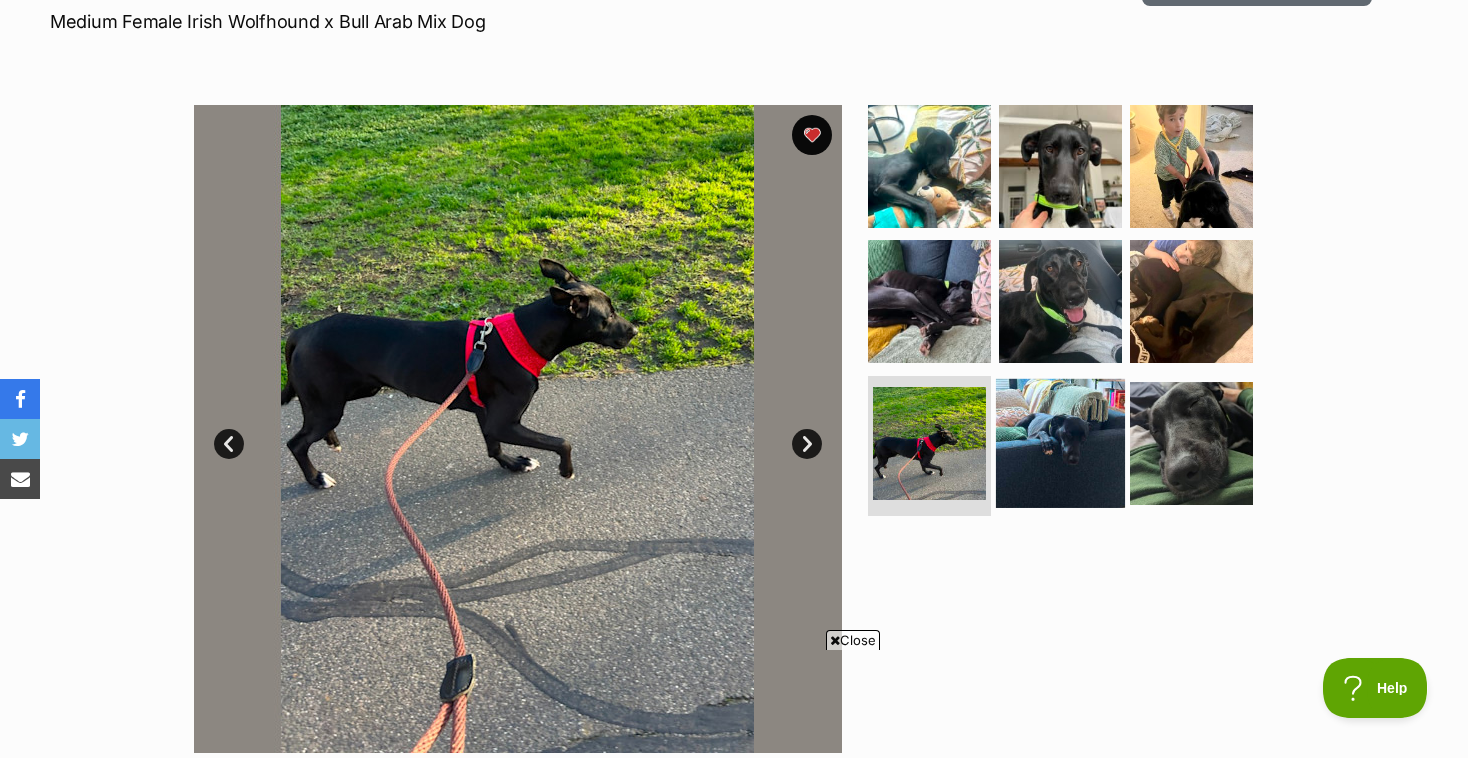 click at bounding box center (1060, 443) 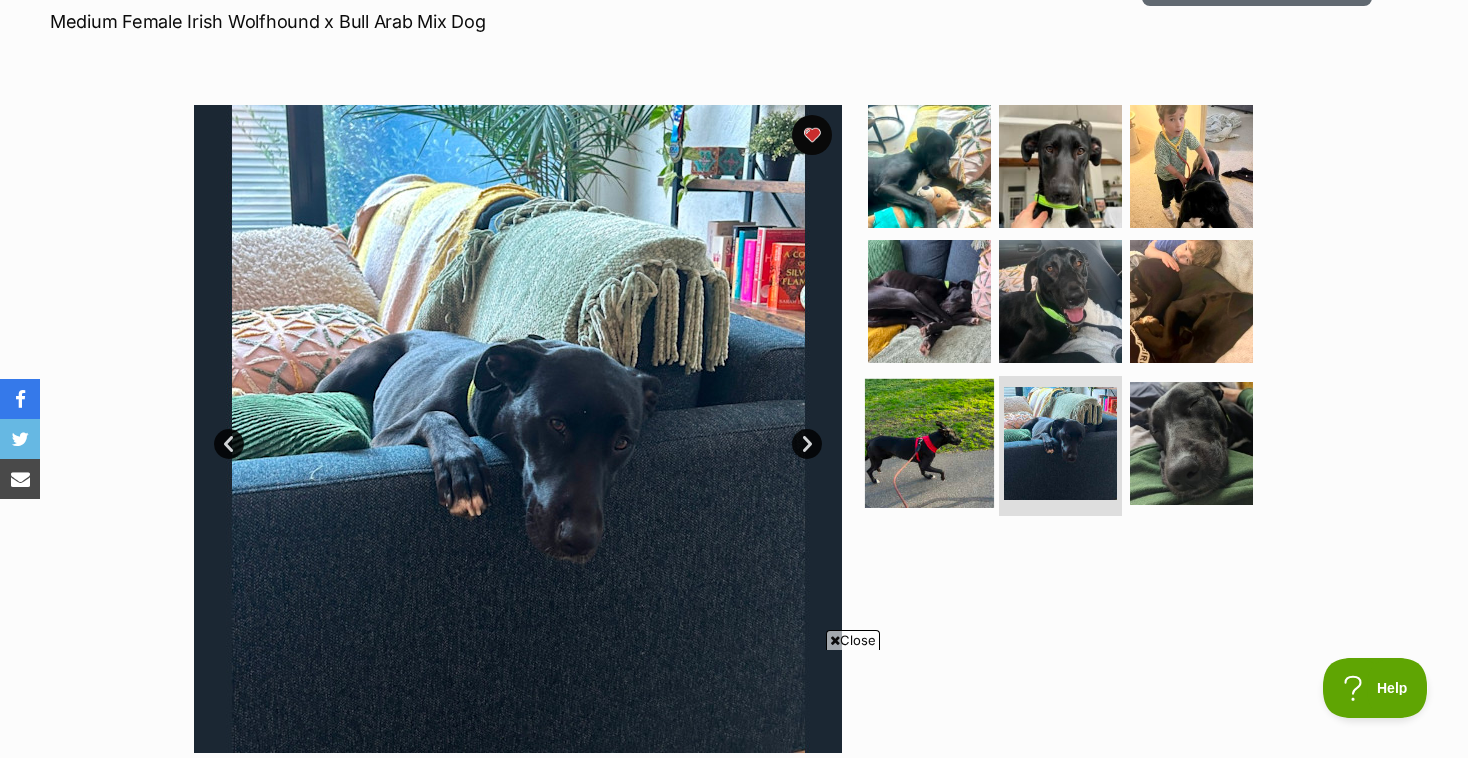 click at bounding box center (929, 443) 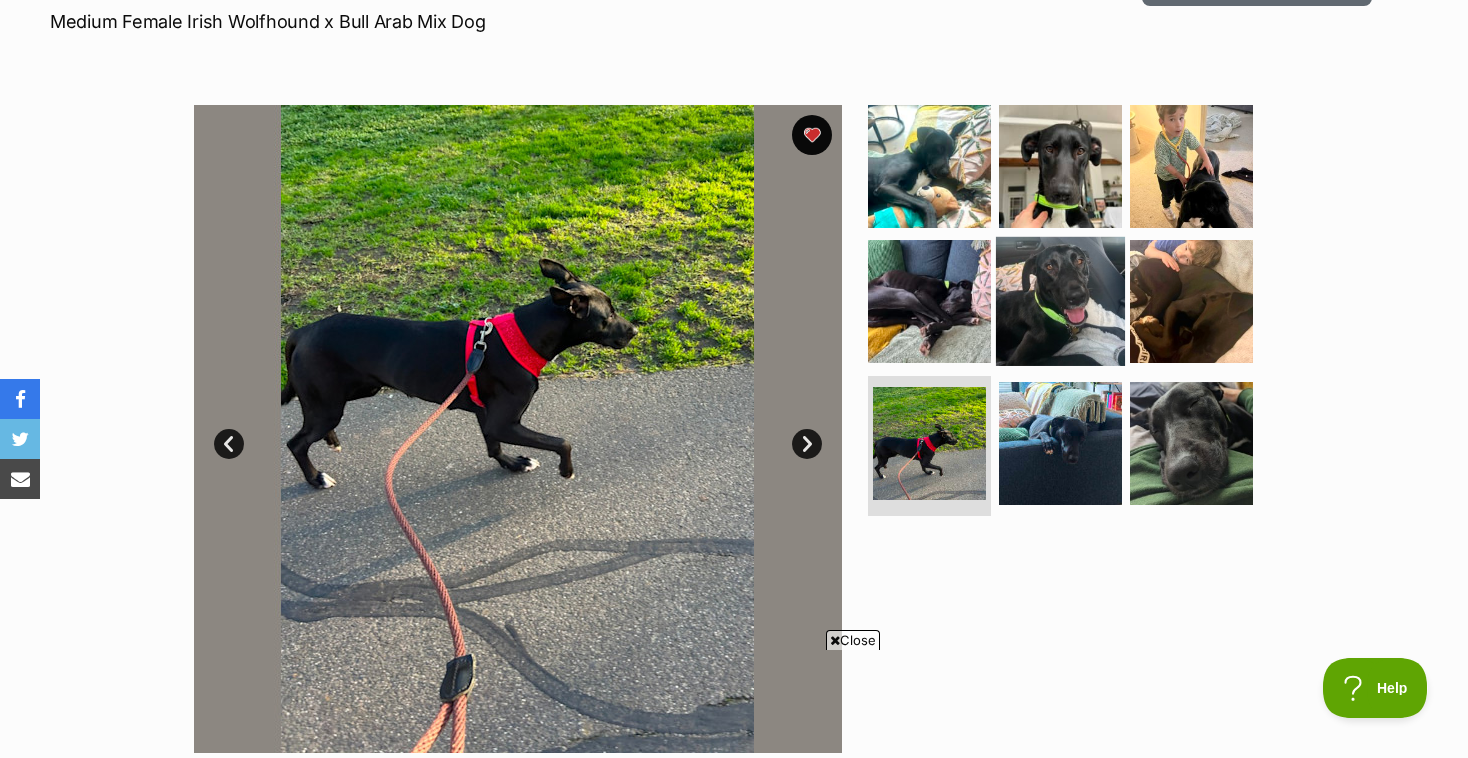 click at bounding box center (1060, 301) 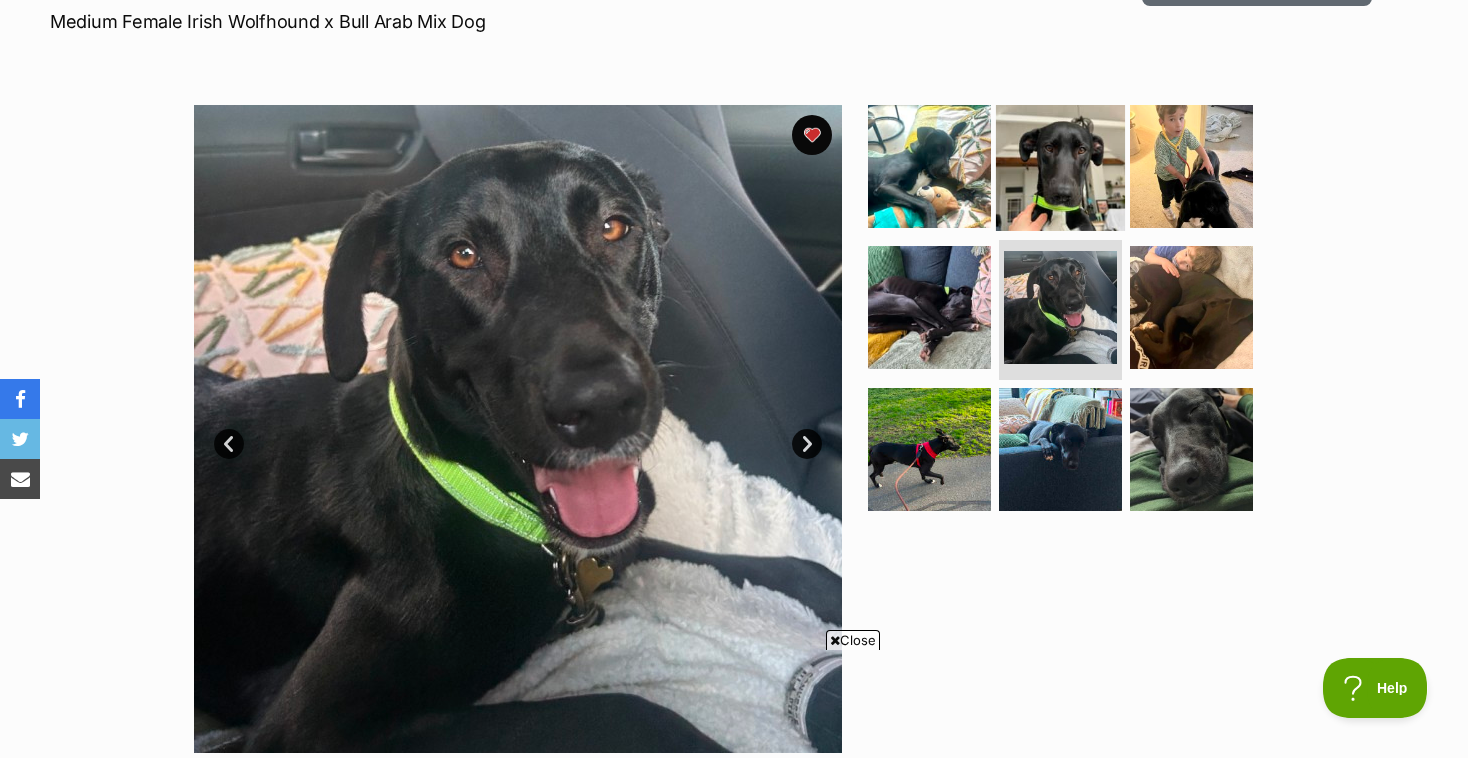 click at bounding box center [1060, 165] 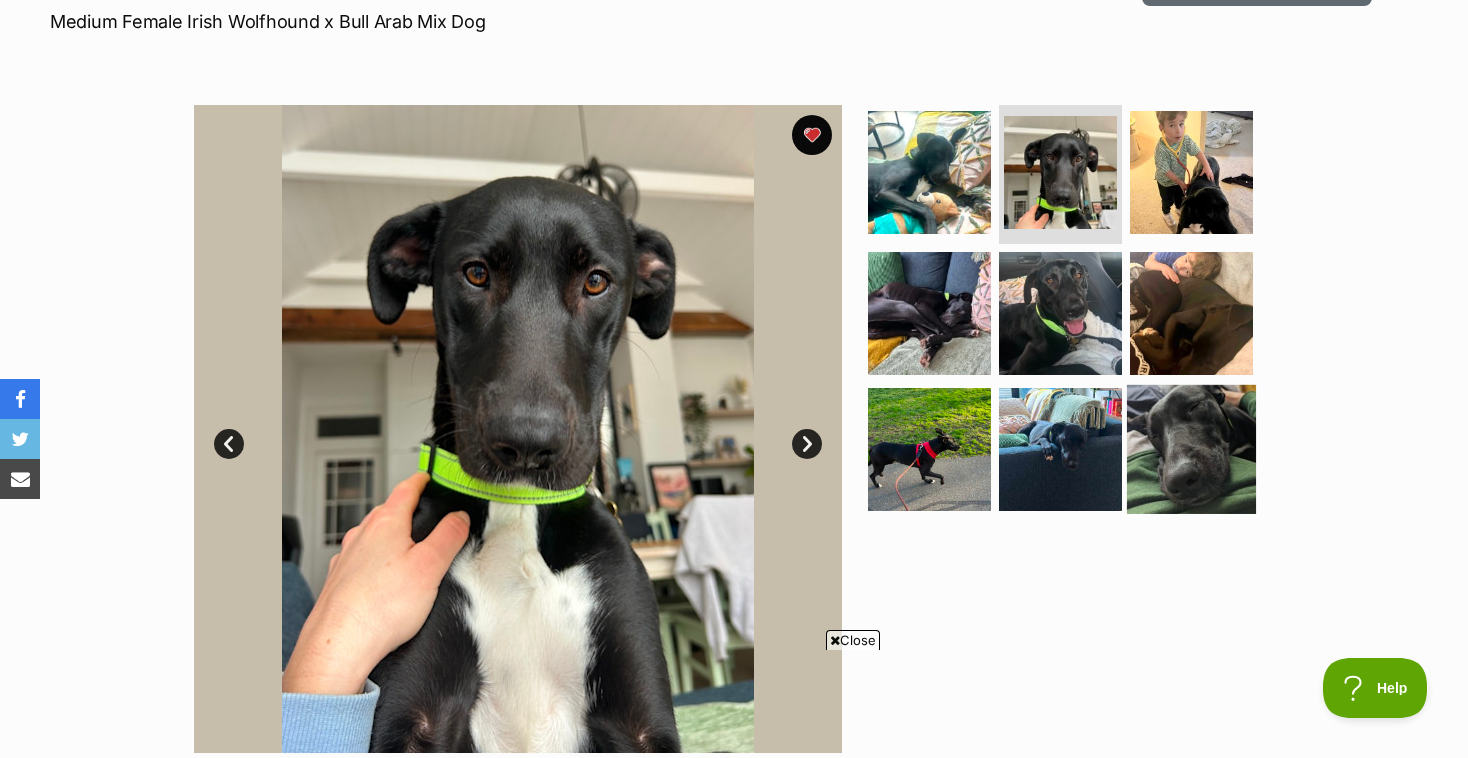 click at bounding box center (1191, 449) 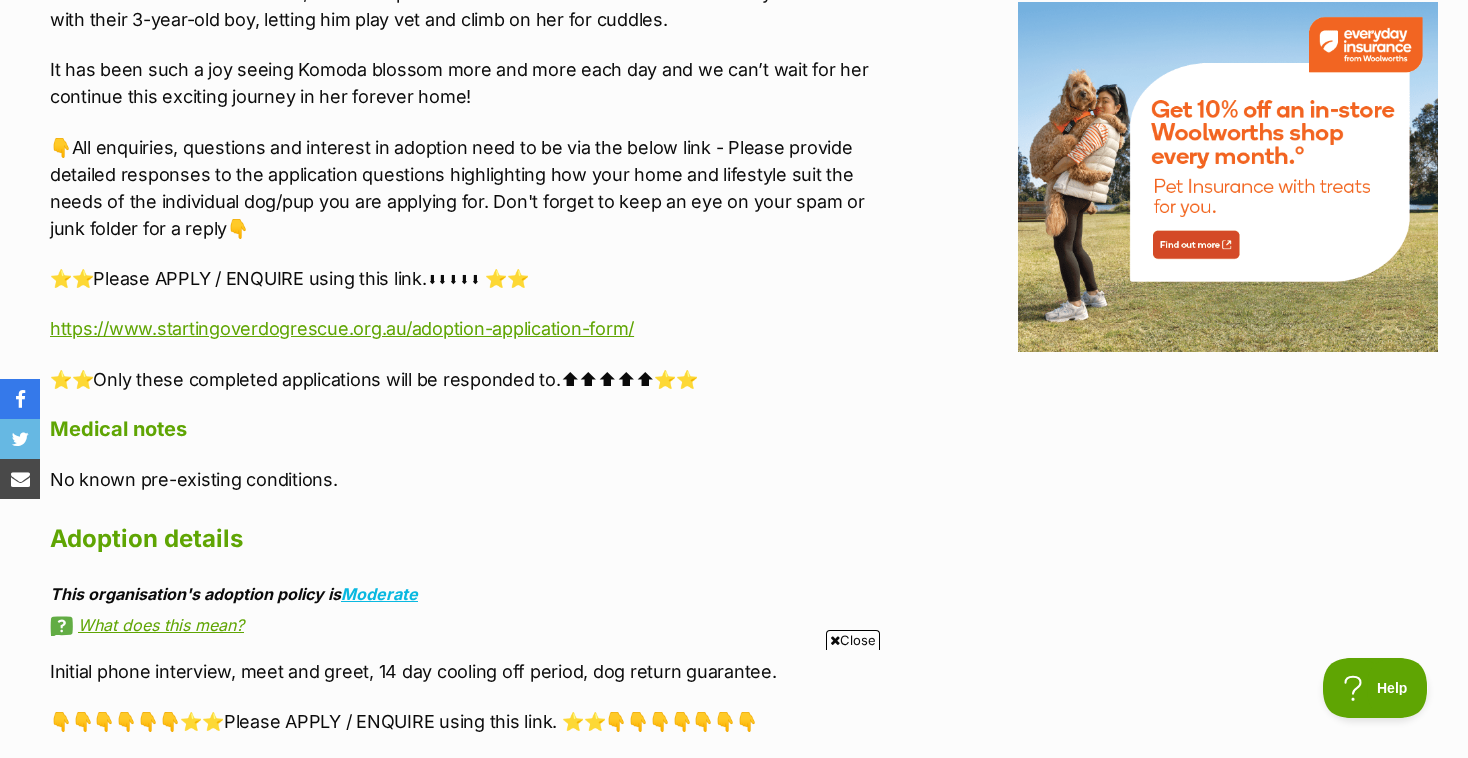 scroll, scrollTop: 0, scrollLeft: 0, axis: both 